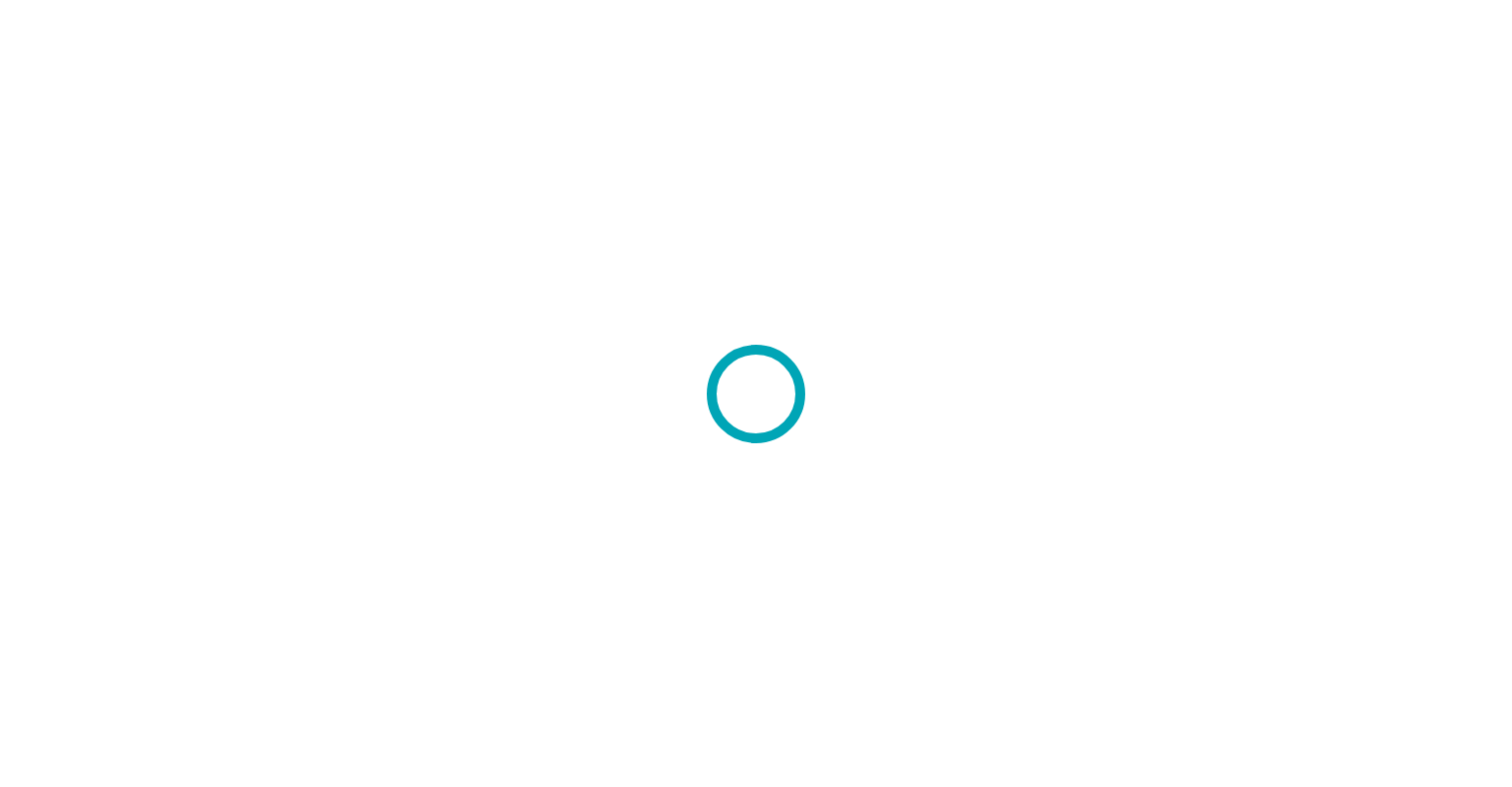 scroll, scrollTop: 0, scrollLeft: 0, axis: both 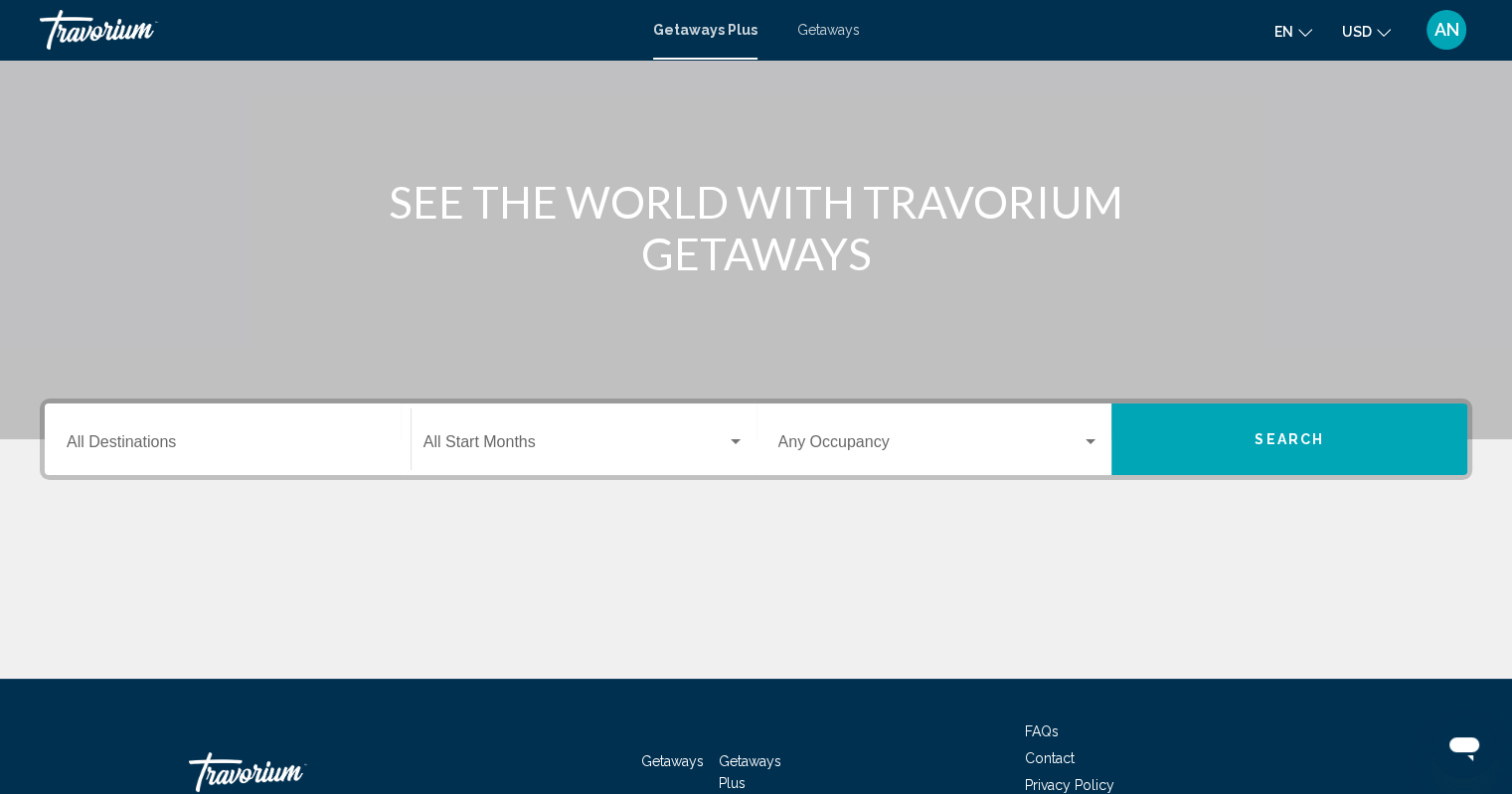 click on "Destination All Destinations" at bounding box center (228, 439) 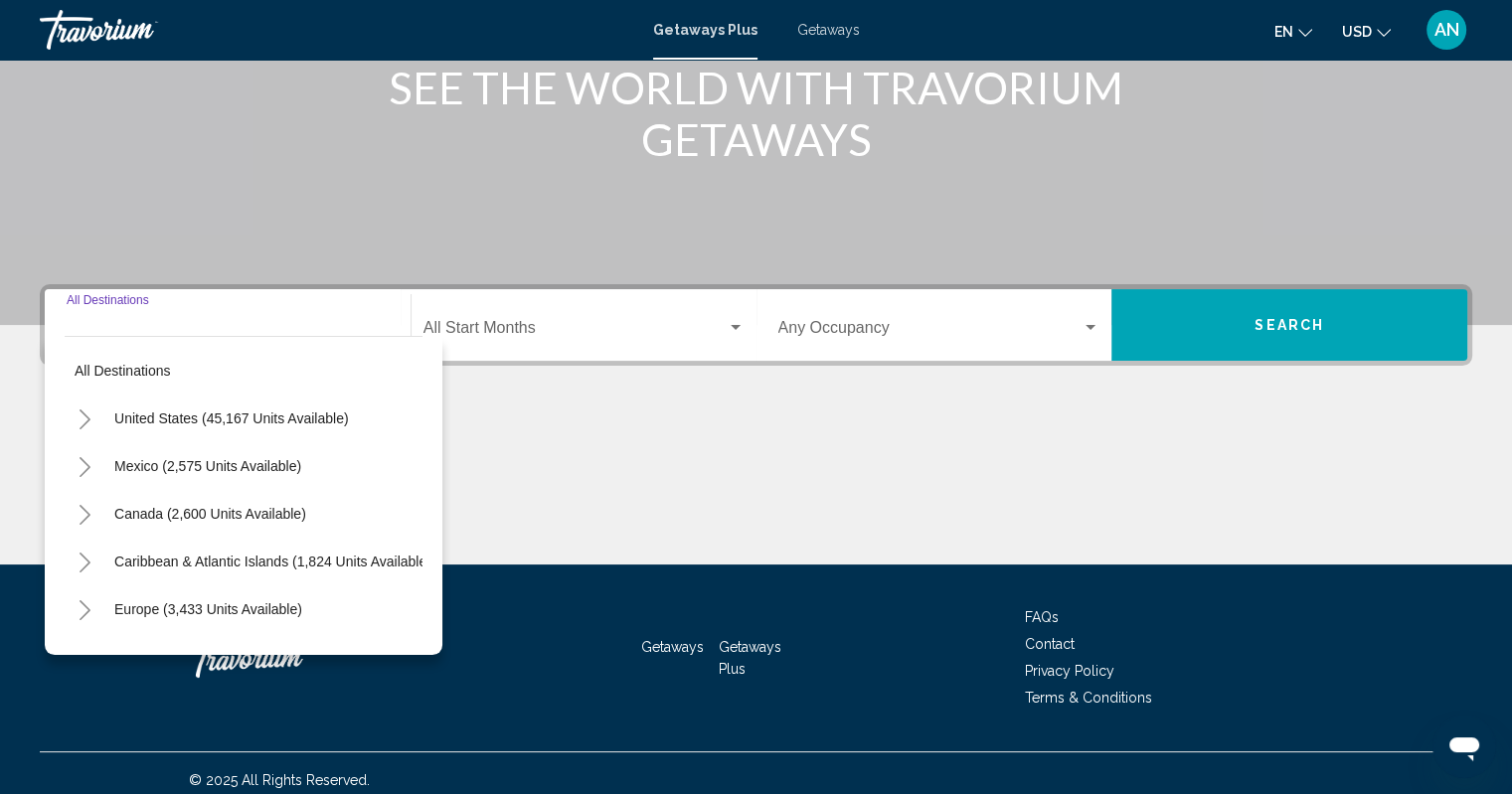scroll, scrollTop: 284, scrollLeft: 0, axis: vertical 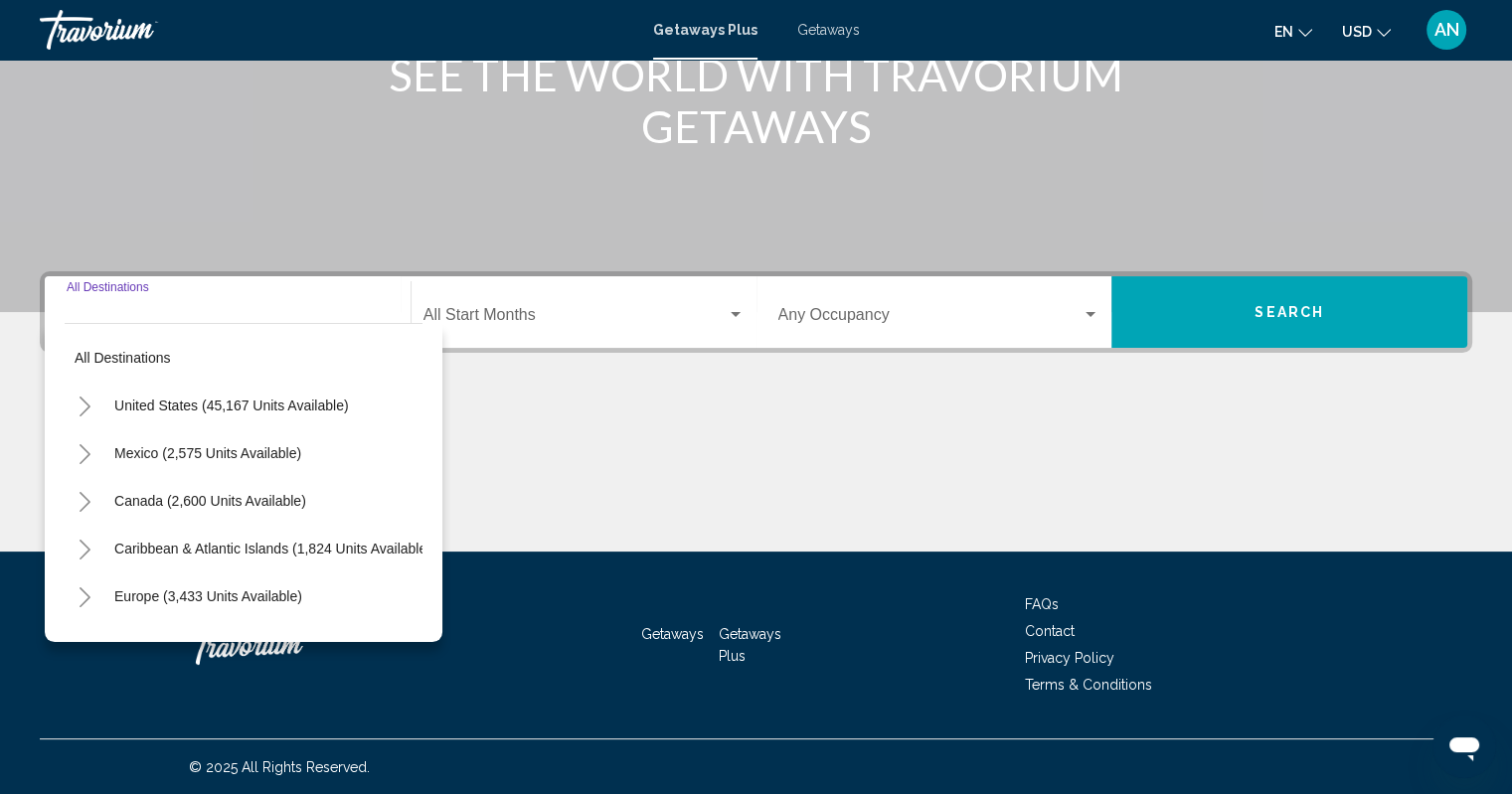 click on "Destination All Destinations" at bounding box center [228, 312] 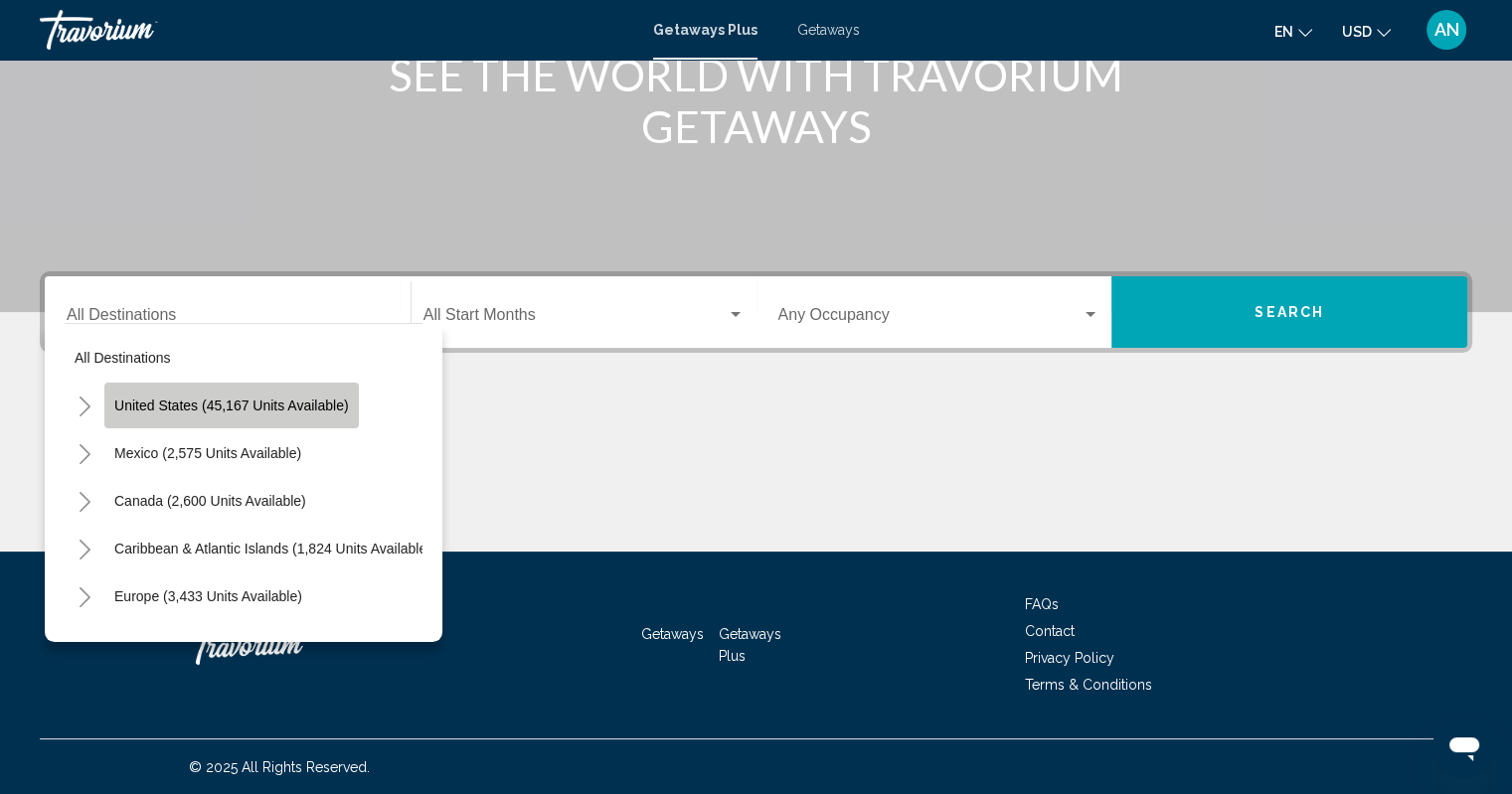 click on "United States (45,167 units available)" 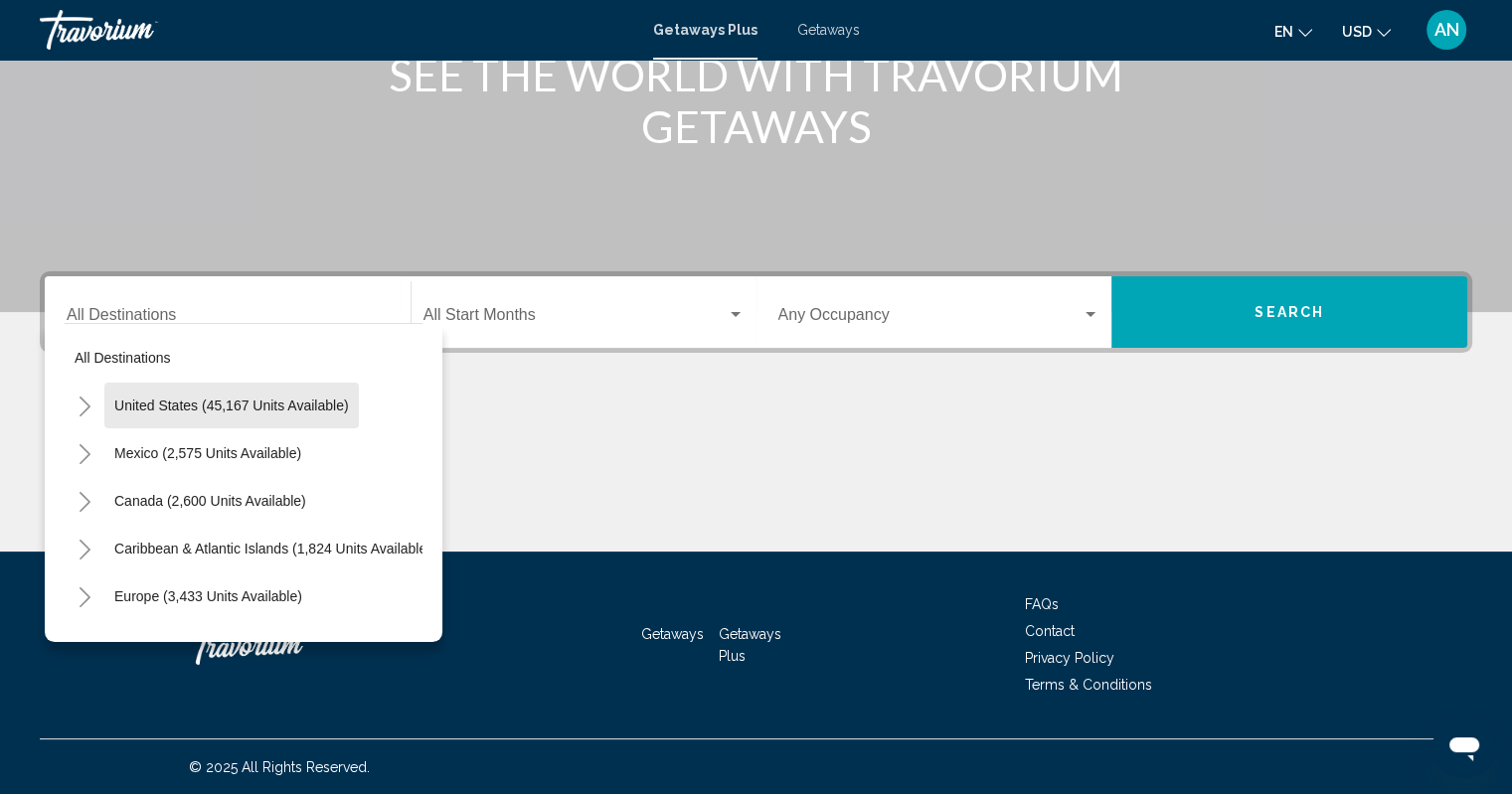 type on "**********" 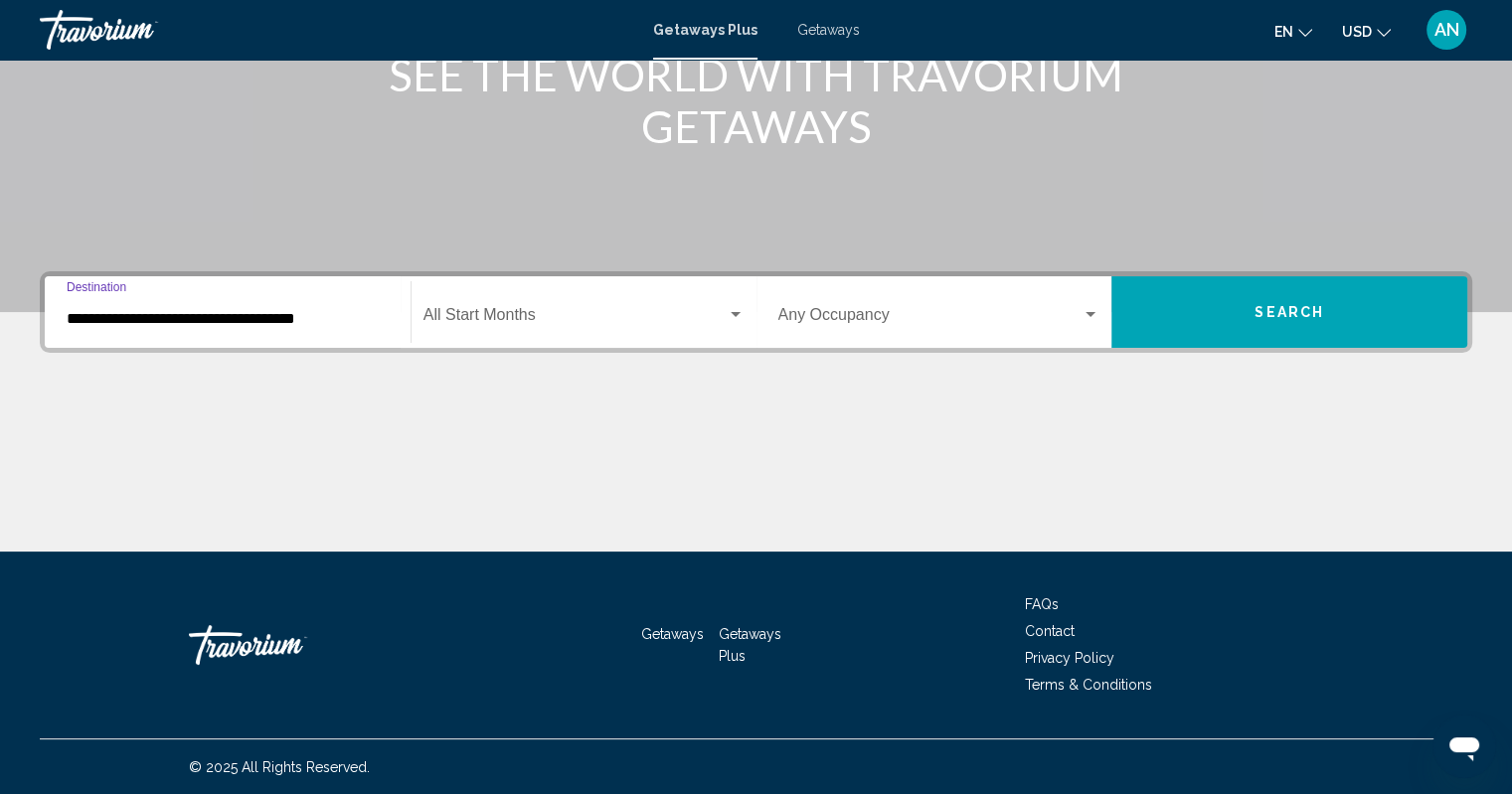 click on "Start Month All Start Months" 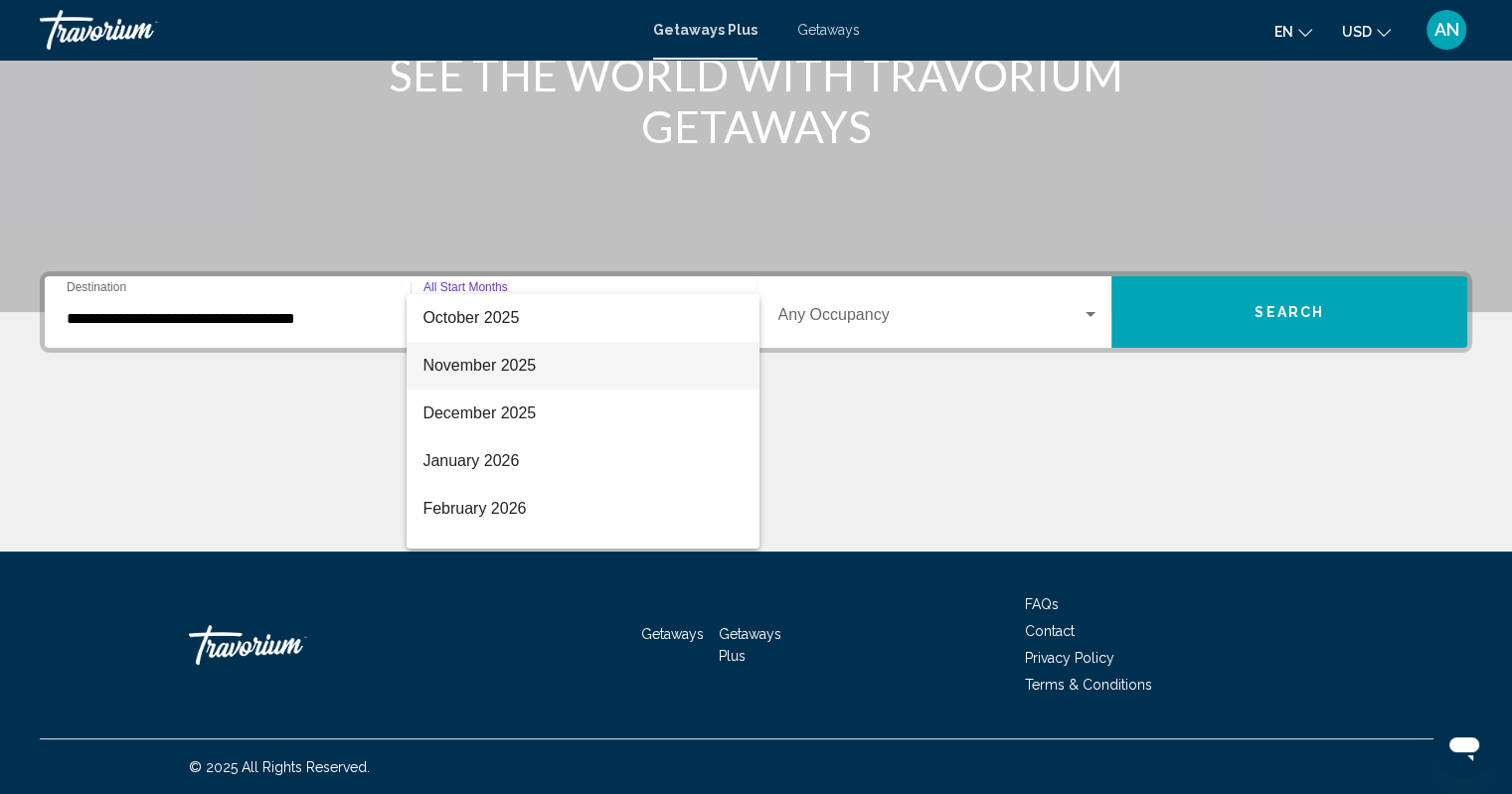 scroll, scrollTop: 145, scrollLeft: 0, axis: vertical 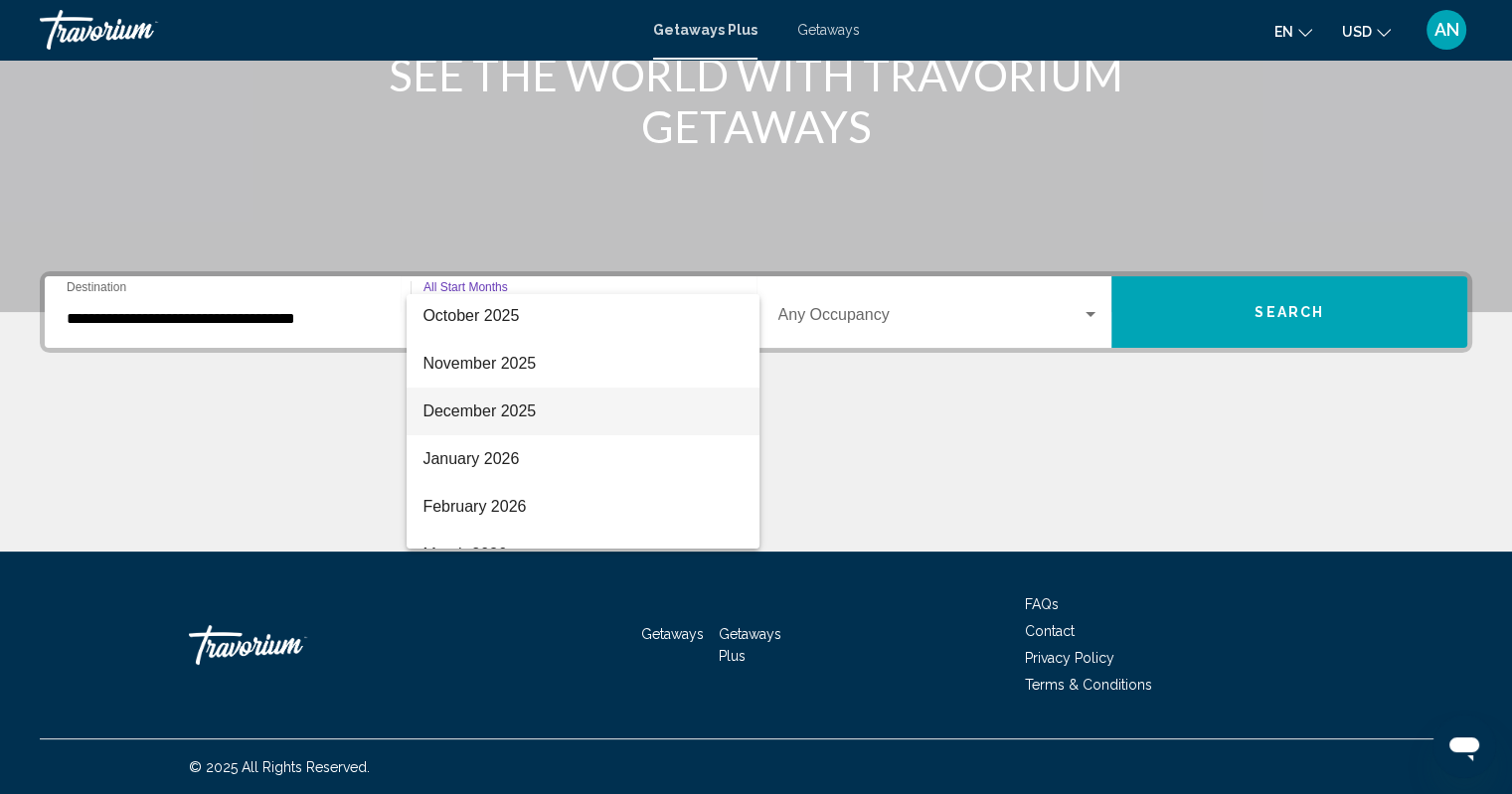 click on "December 2025" at bounding box center (583, 411) 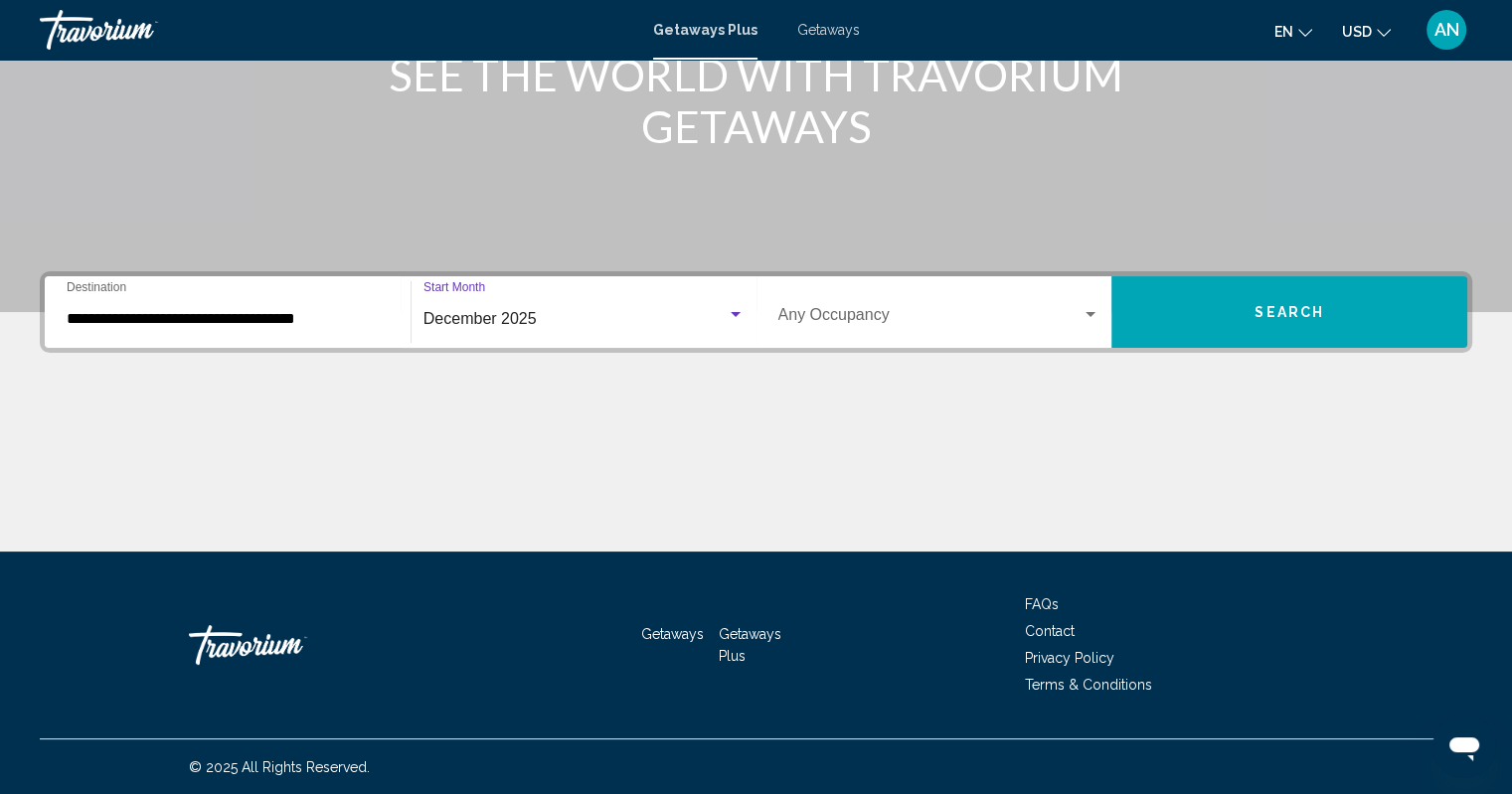 click at bounding box center [930, 319] 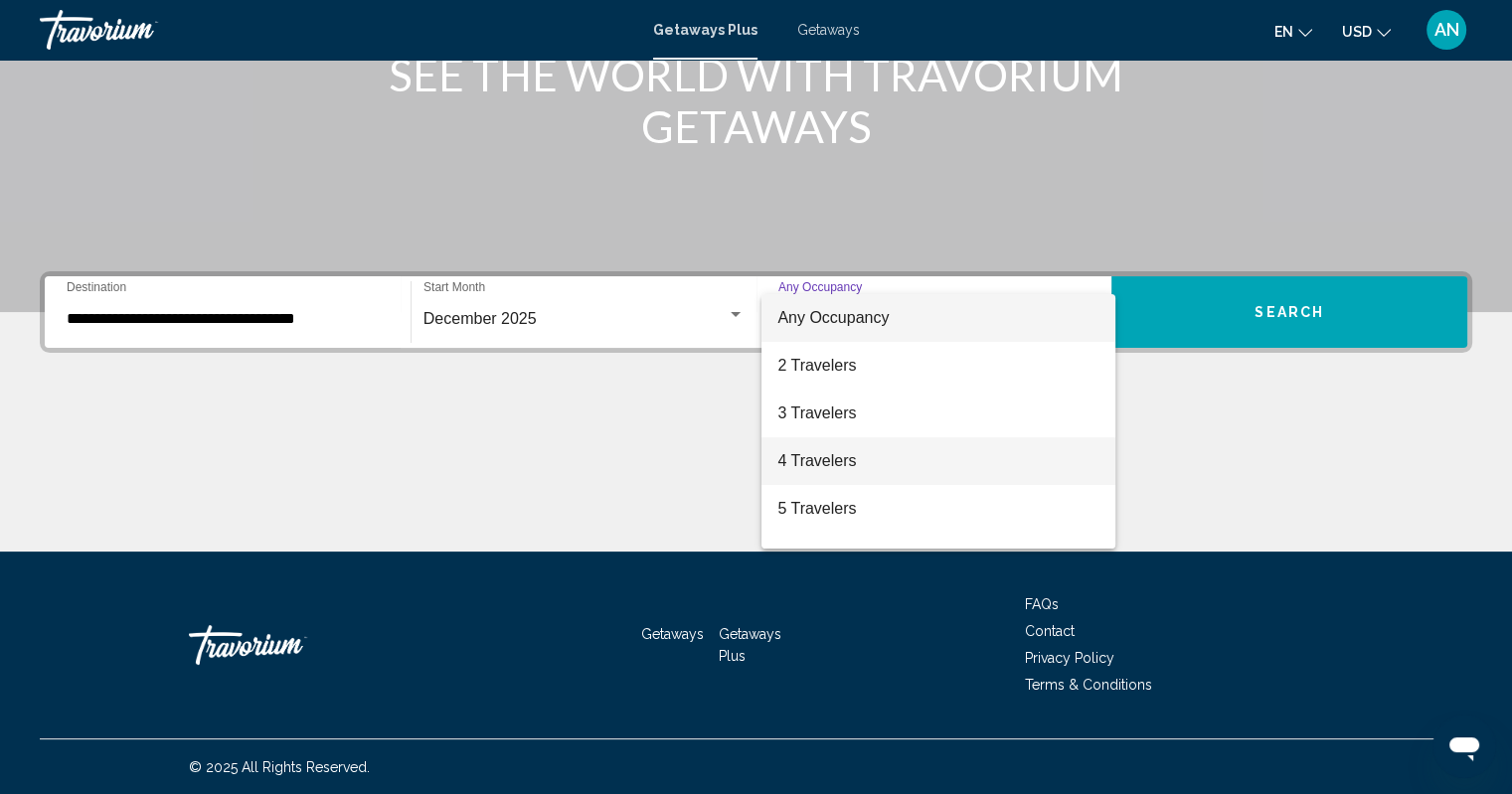 click on "4 Travelers" at bounding box center [938, 461] 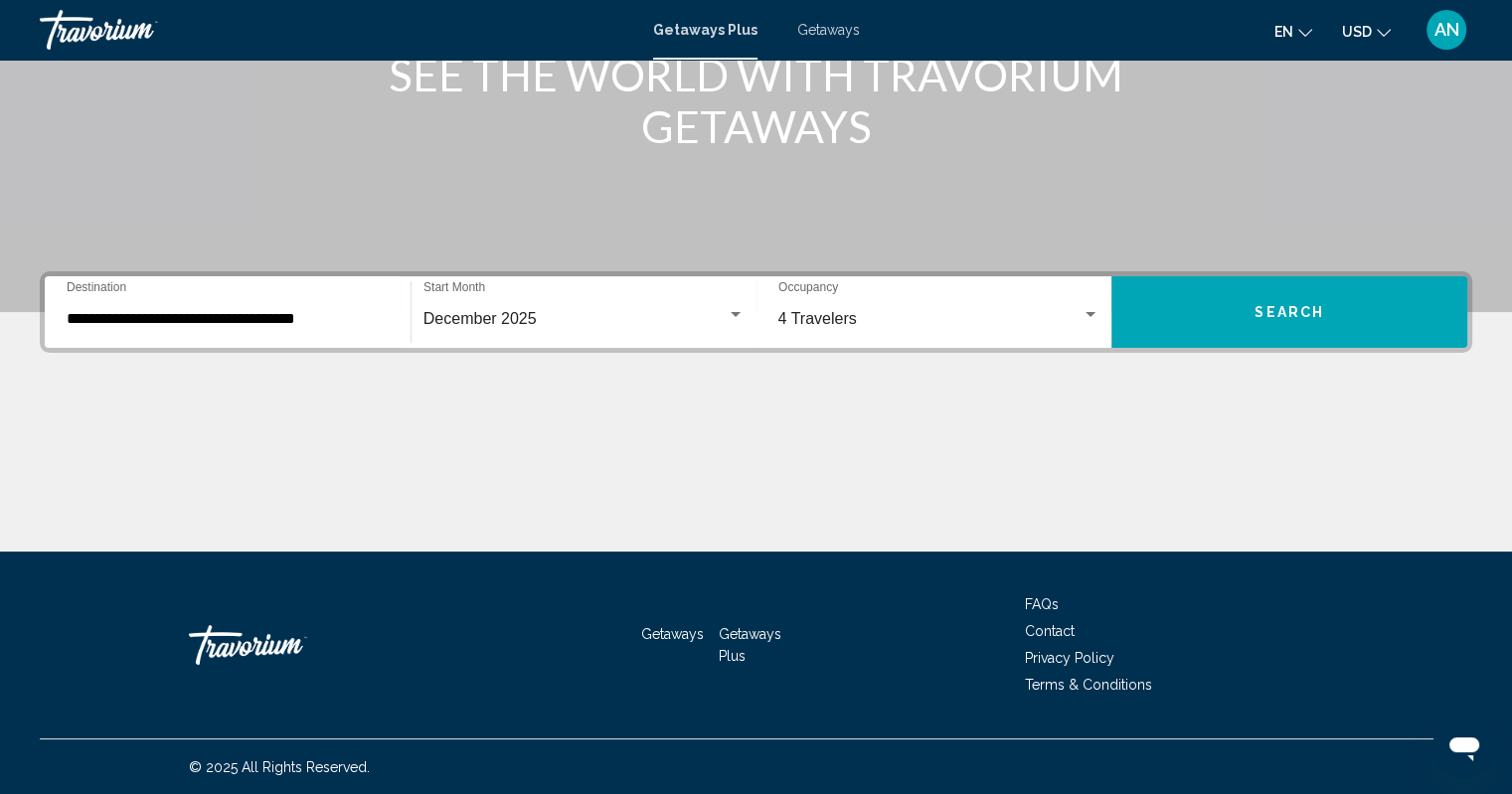 click on "4 Travelers Occupancy Any Occupancy" at bounding box center [939, 312] 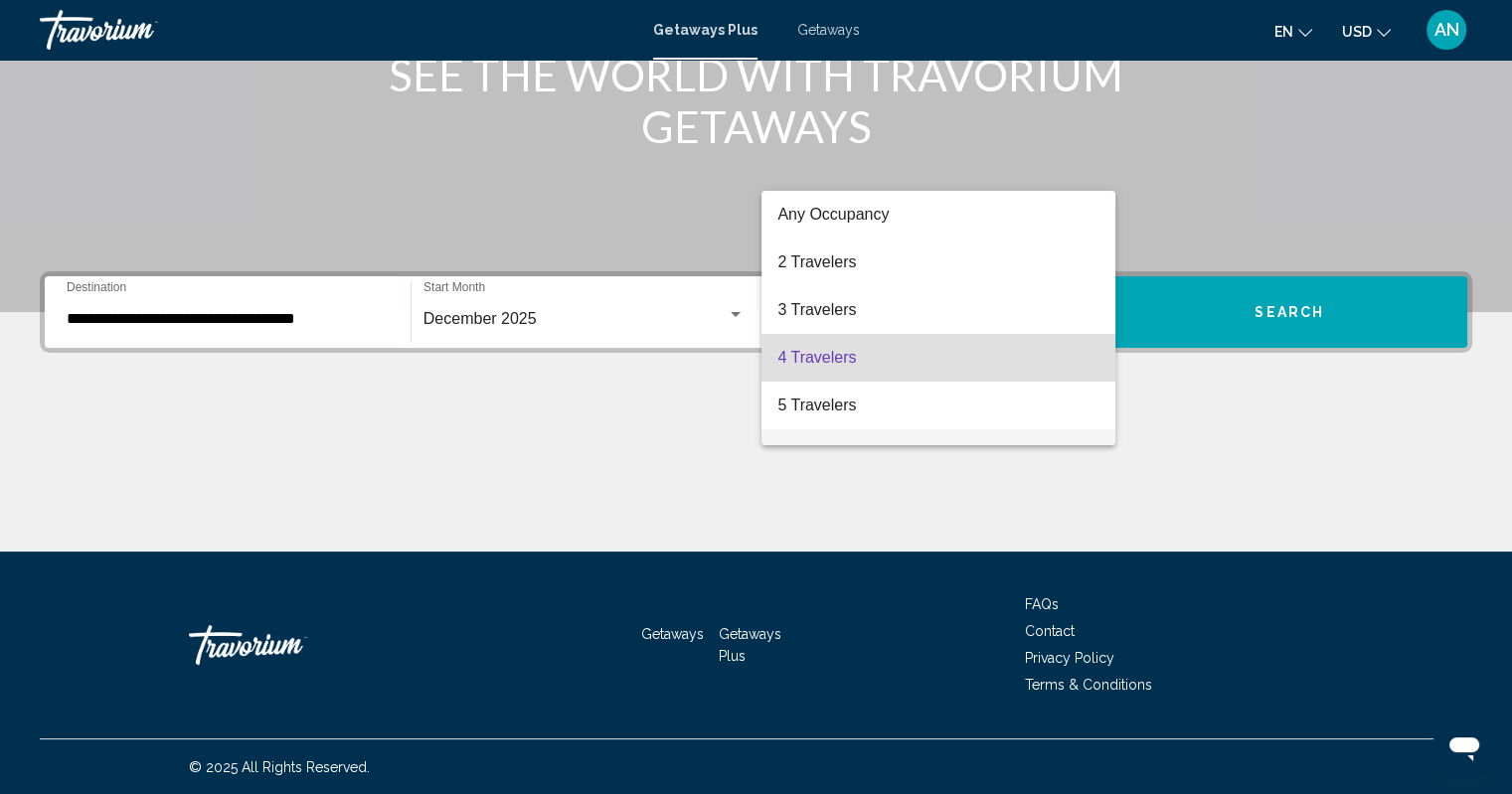 scroll, scrollTop: 40, scrollLeft: 0, axis: vertical 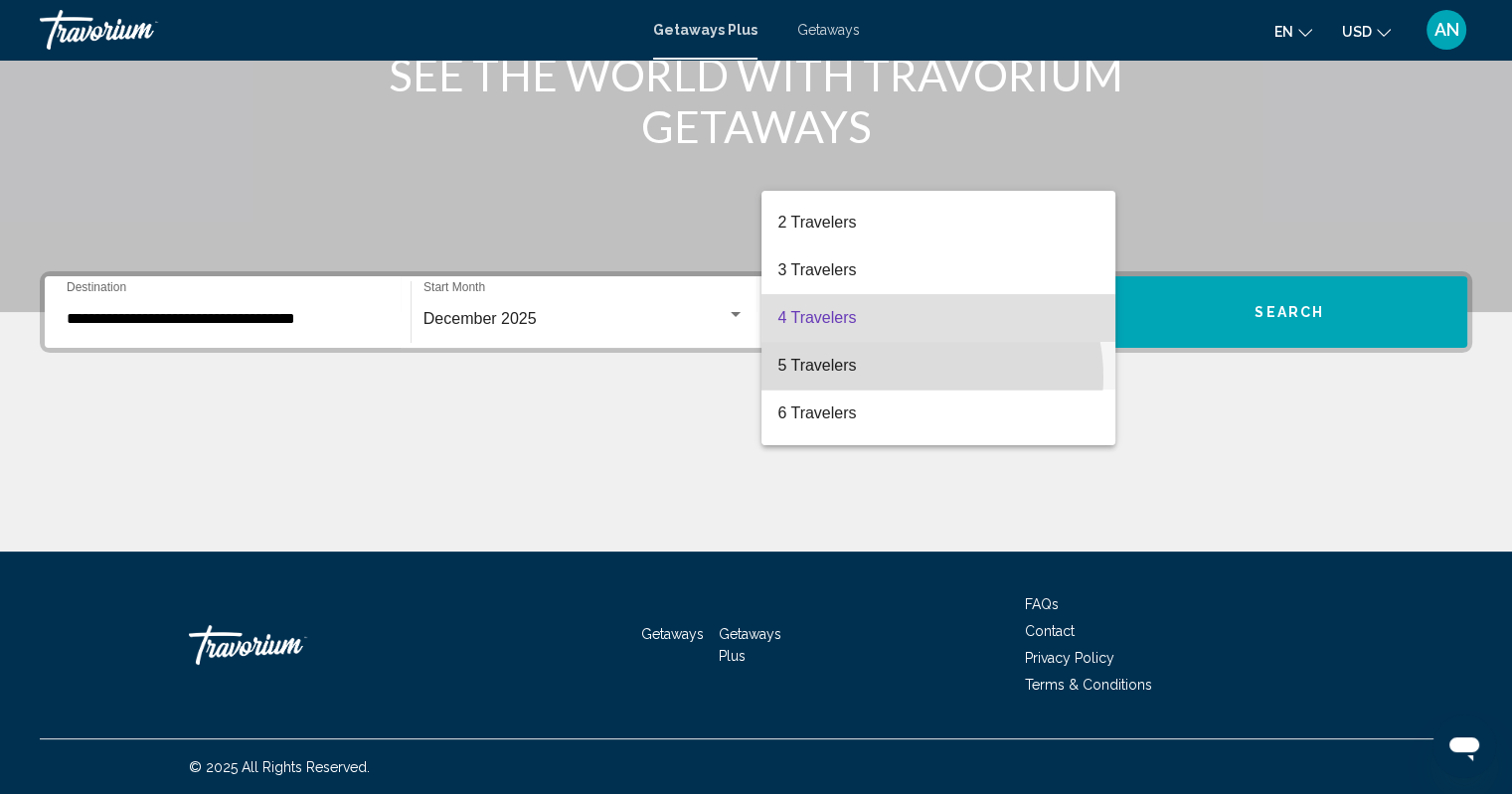 click on "5 Travelers" at bounding box center (938, 366) 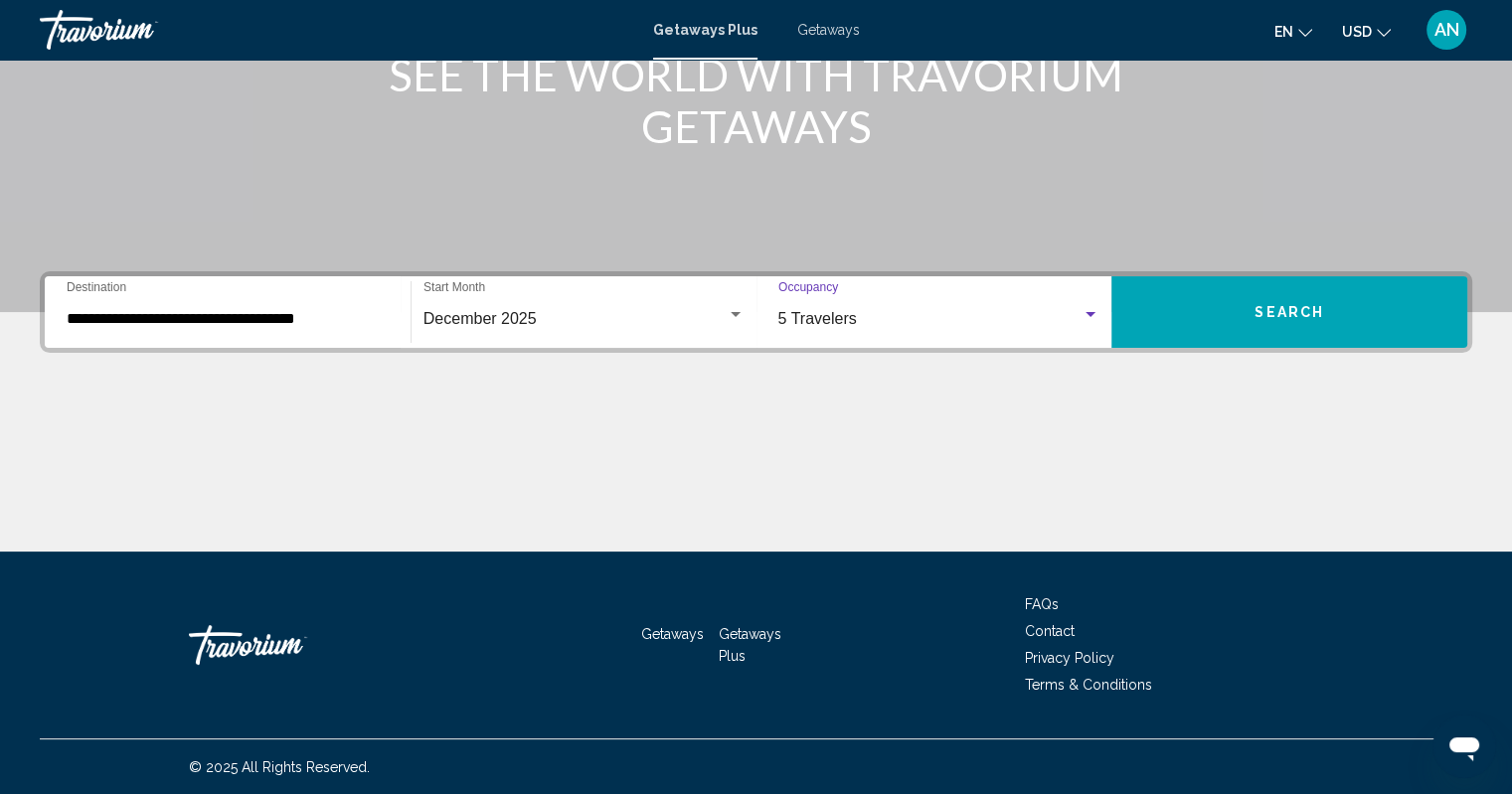 click on "Search" at bounding box center (1289, 312) 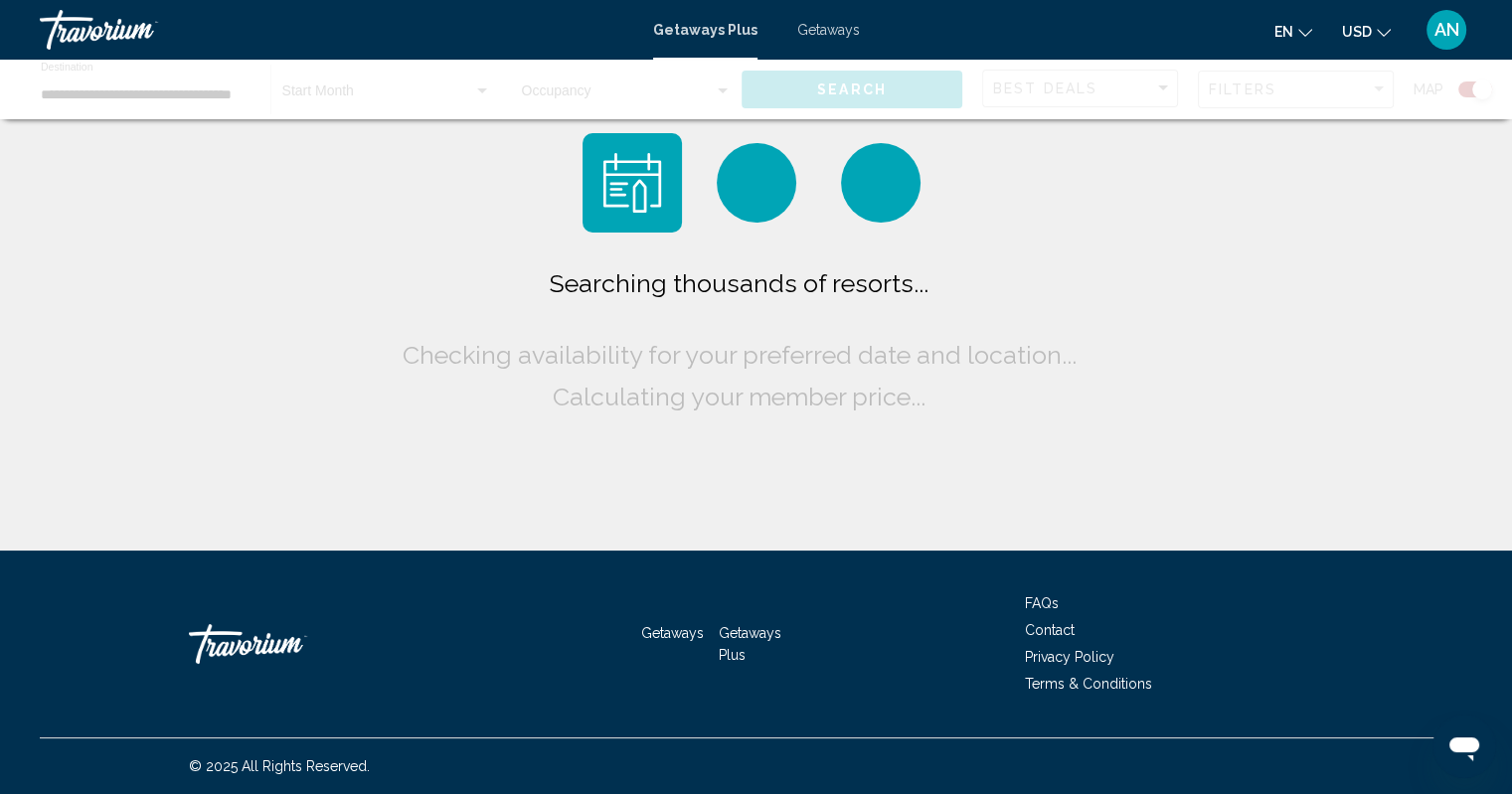 scroll, scrollTop: 0, scrollLeft: 0, axis: both 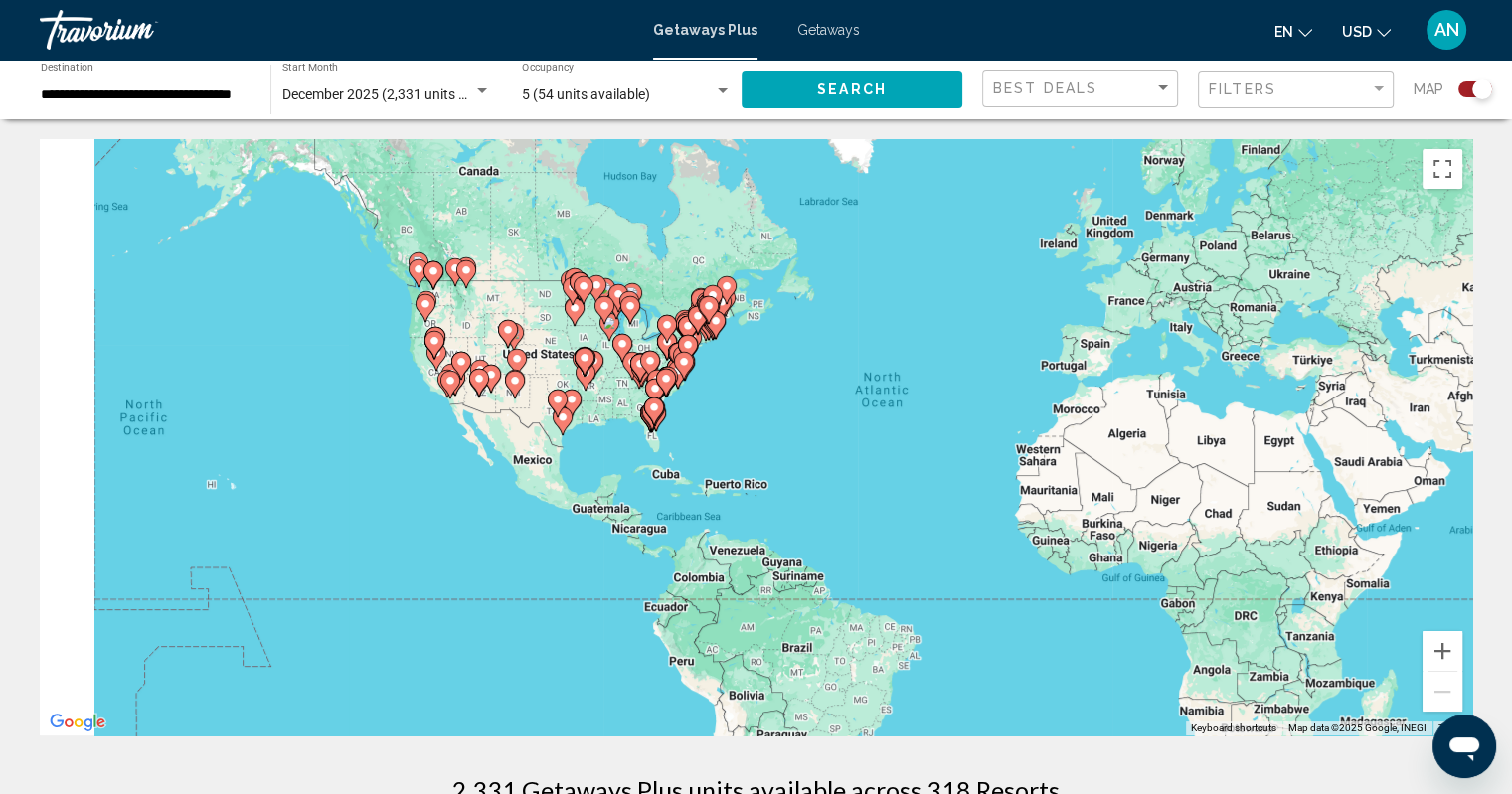drag, startPoint x: 577, startPoint y: 373, endPoint x: 769, endPoint y: 350, distance: 193.3727 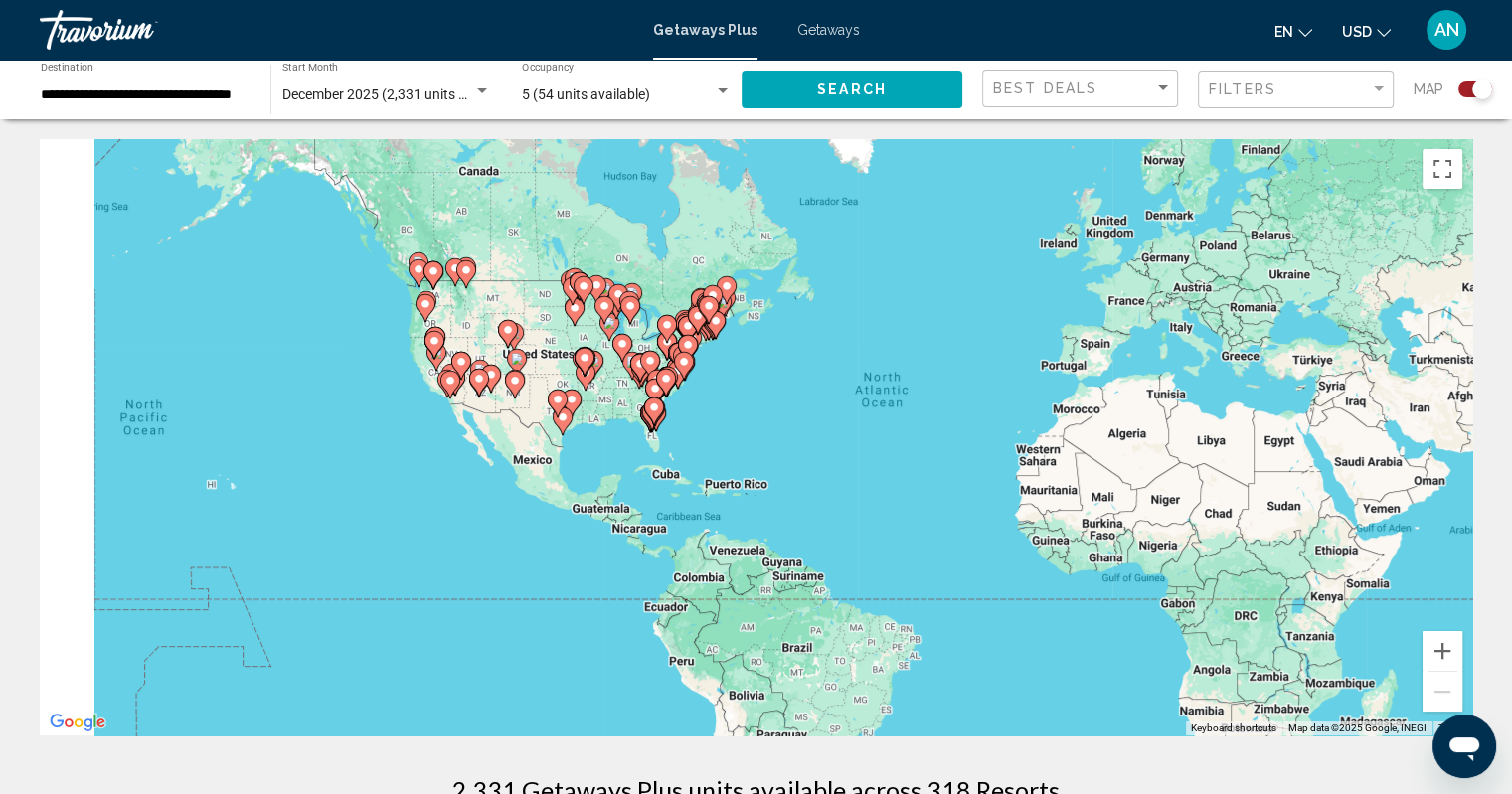 click on "To activate drag with keyboard, press Alt + Enter. Once in keyboard drag state, use the arrow keys to move the marker. To complete the drag, press the Enter key. To cancel, press Escape." at bounding box center [756, 437] 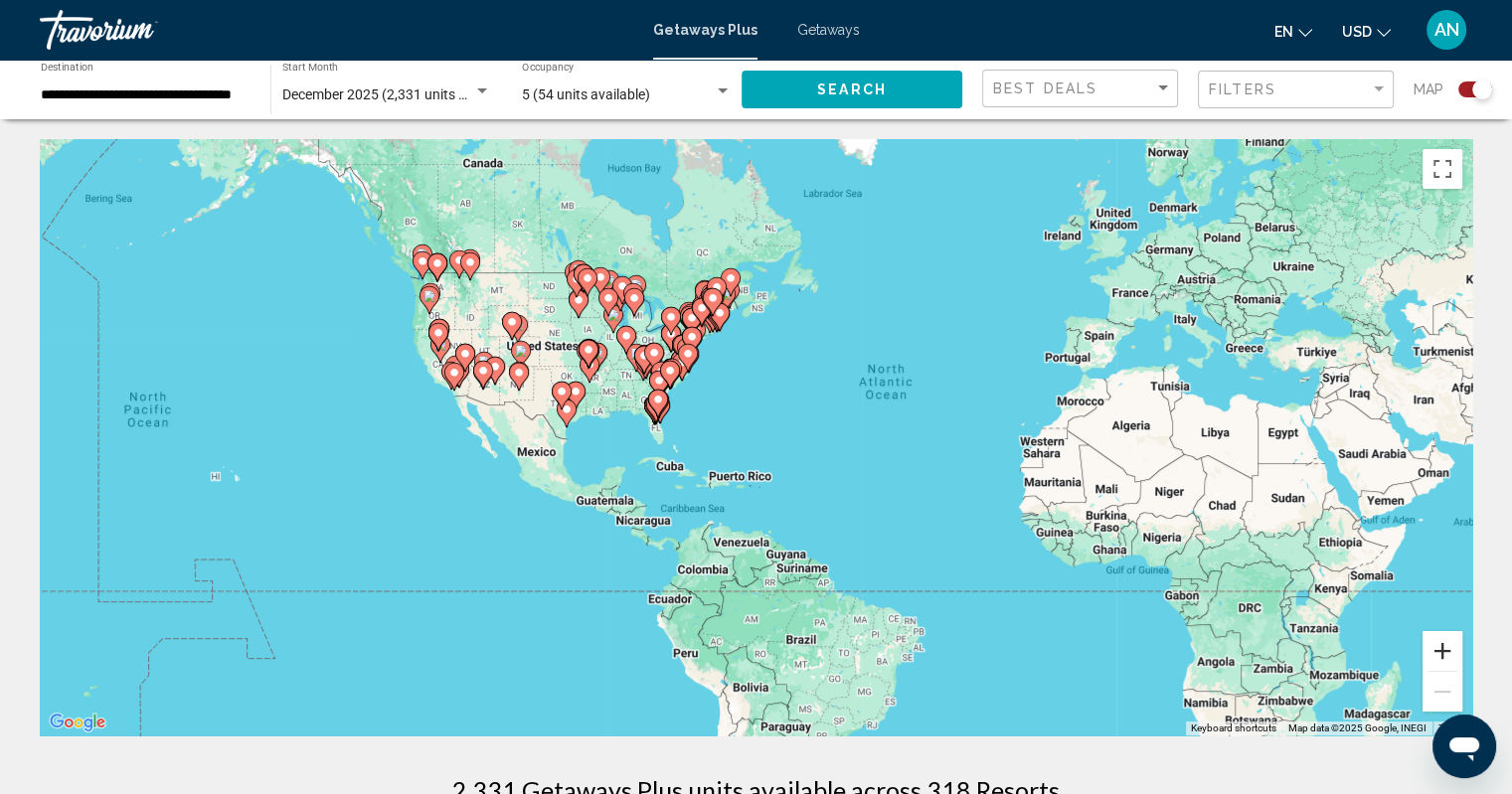 click at bounding box center (1442, 651) 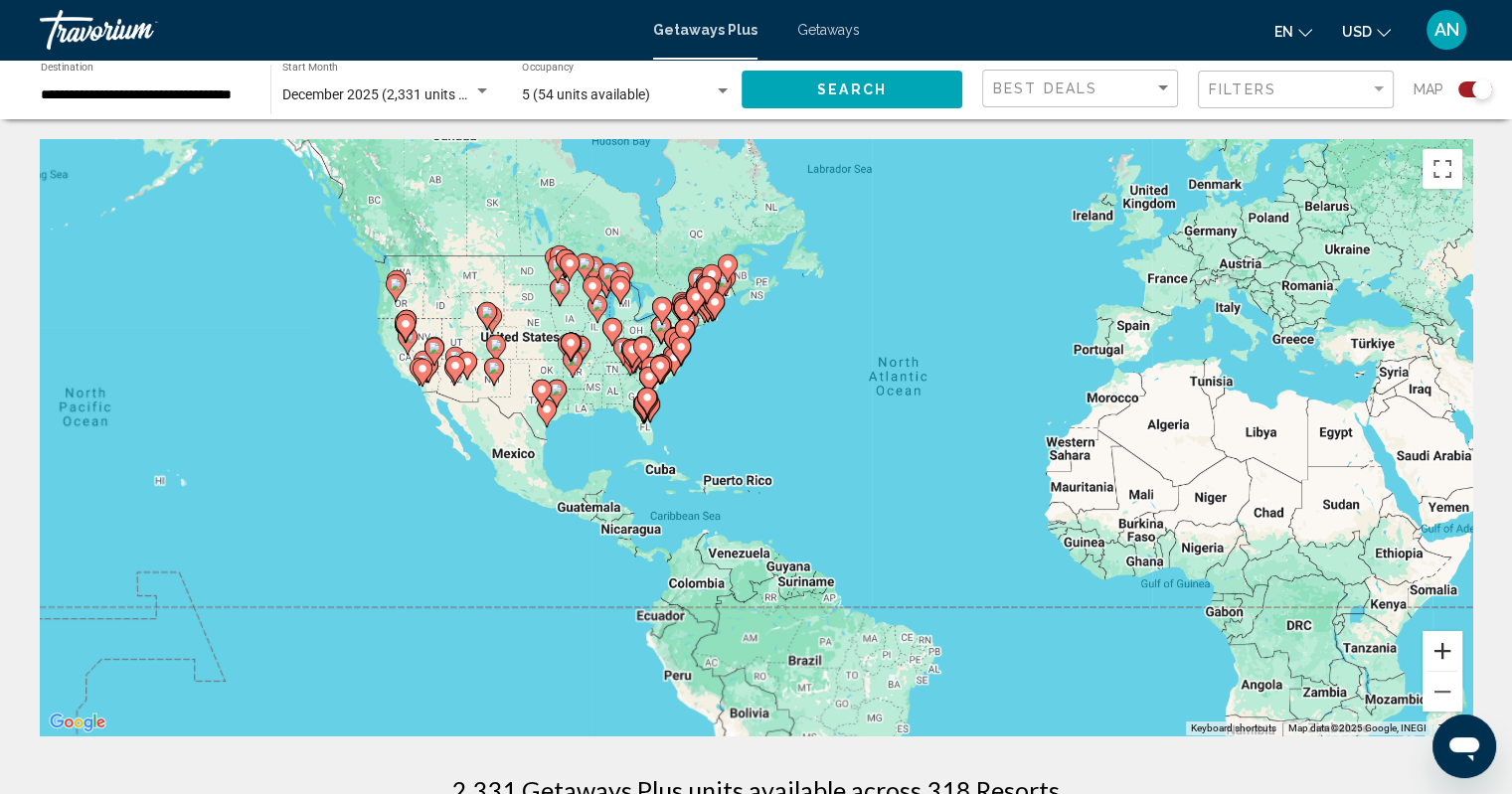 click at bounding box center (1442, 651) 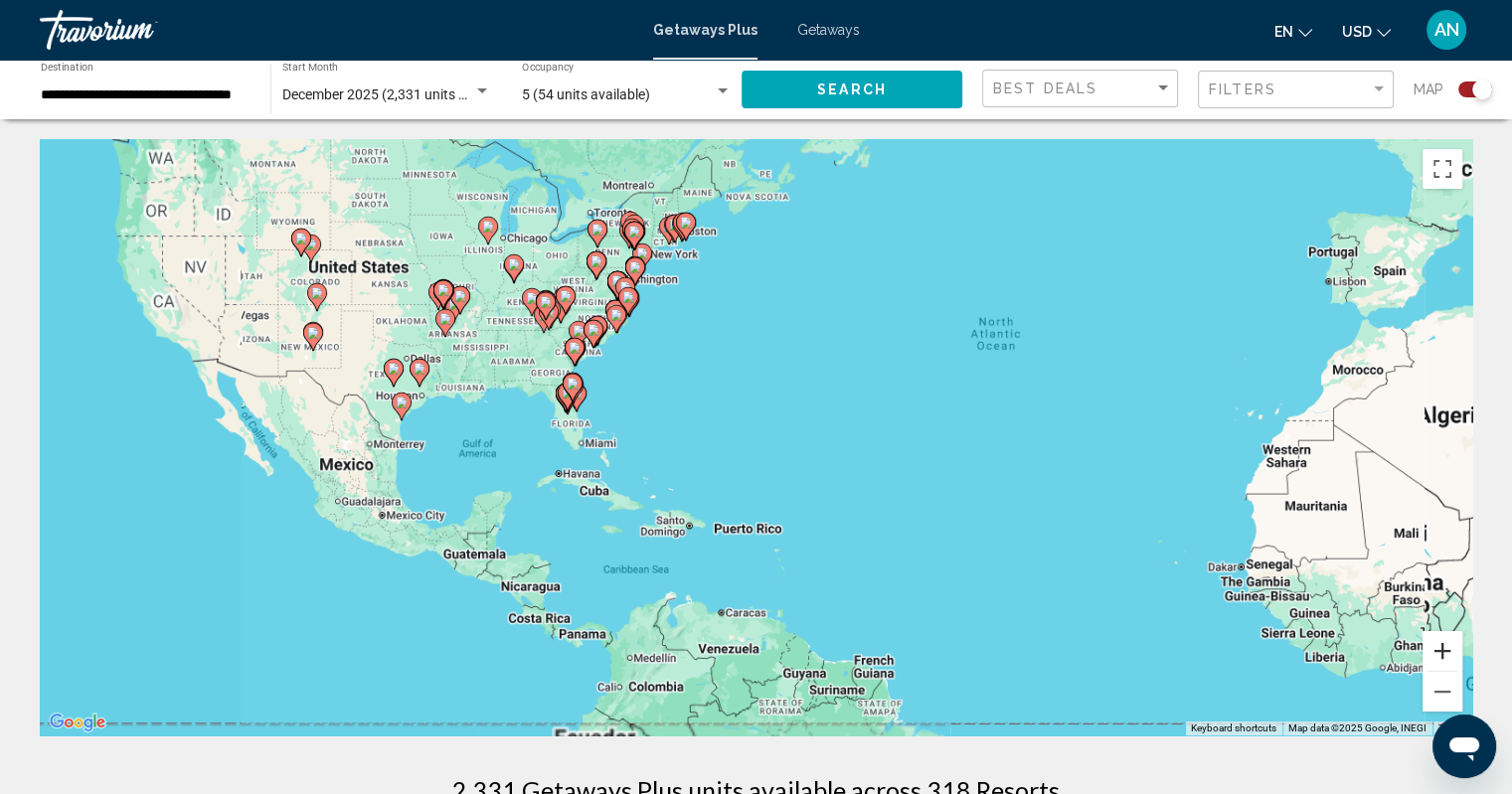 click at bounding box center [1442, 651] 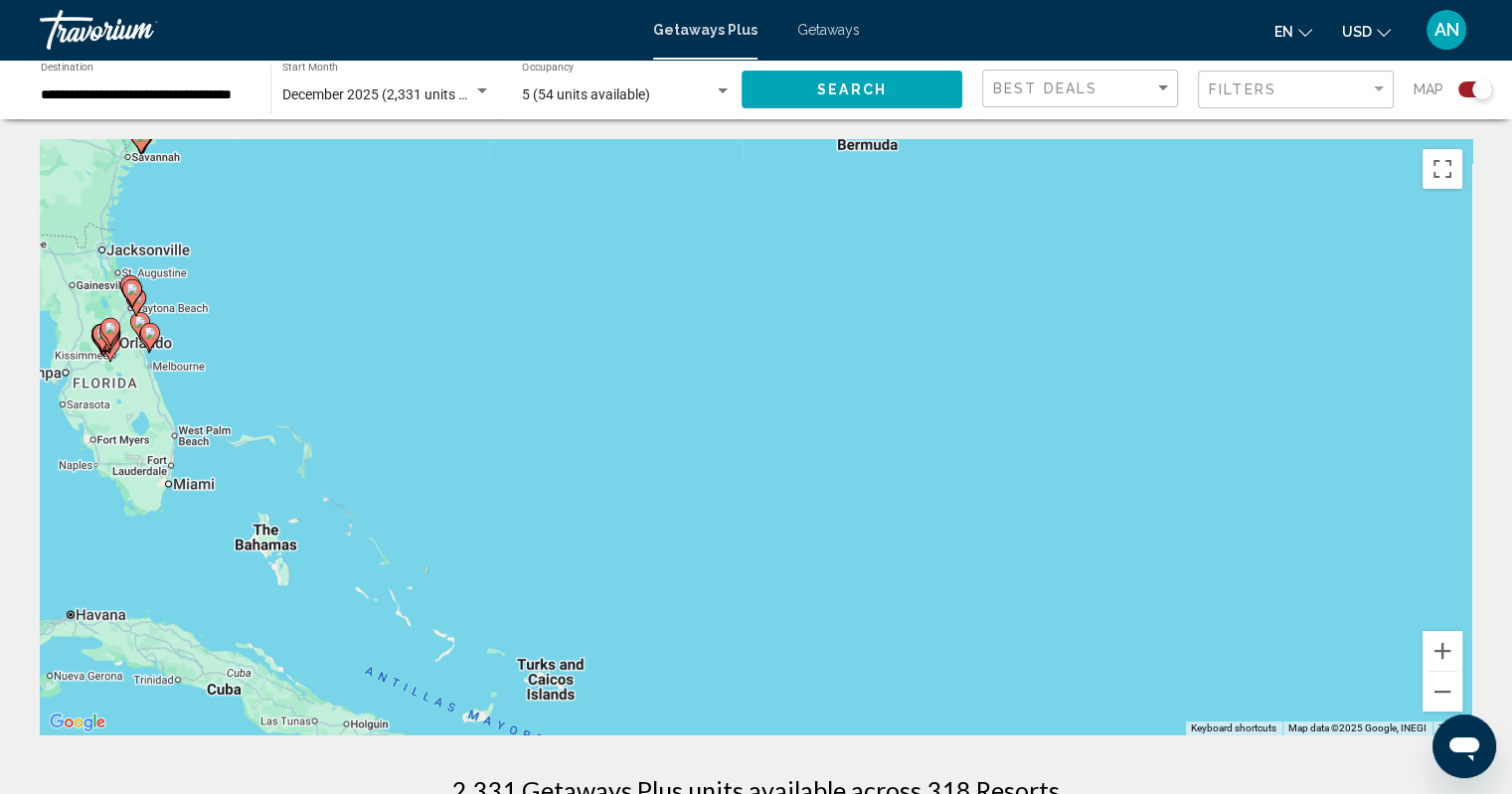 drag, startPoint x: 589, startPoint y: 411, endPoint x: 1129, endPoint y: 476, distance: 543.898 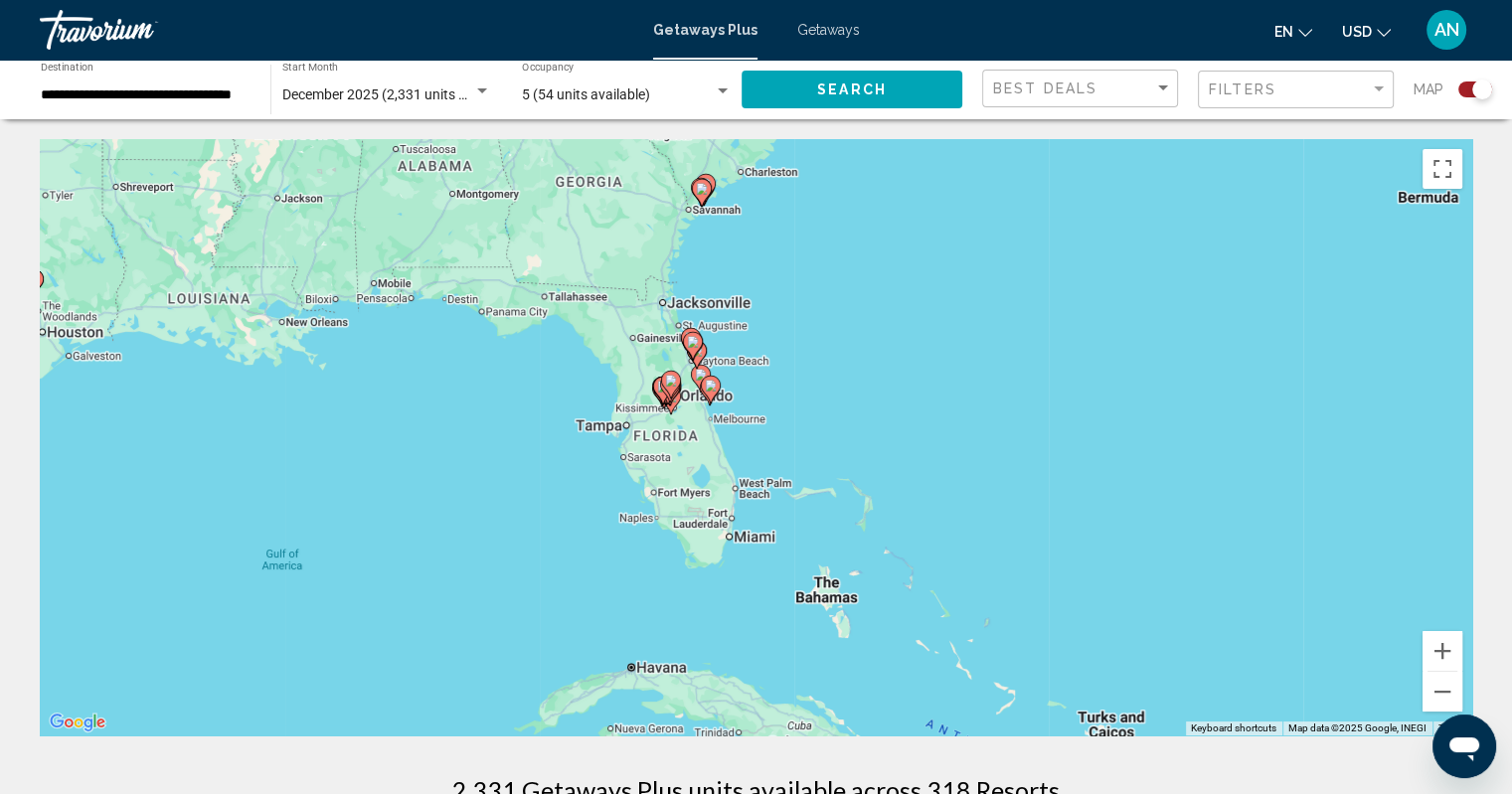 drag, startPoint x: 888, startPoint y: 436, endPoint x: 1022, endPoint y: 440, distance: 134.05969 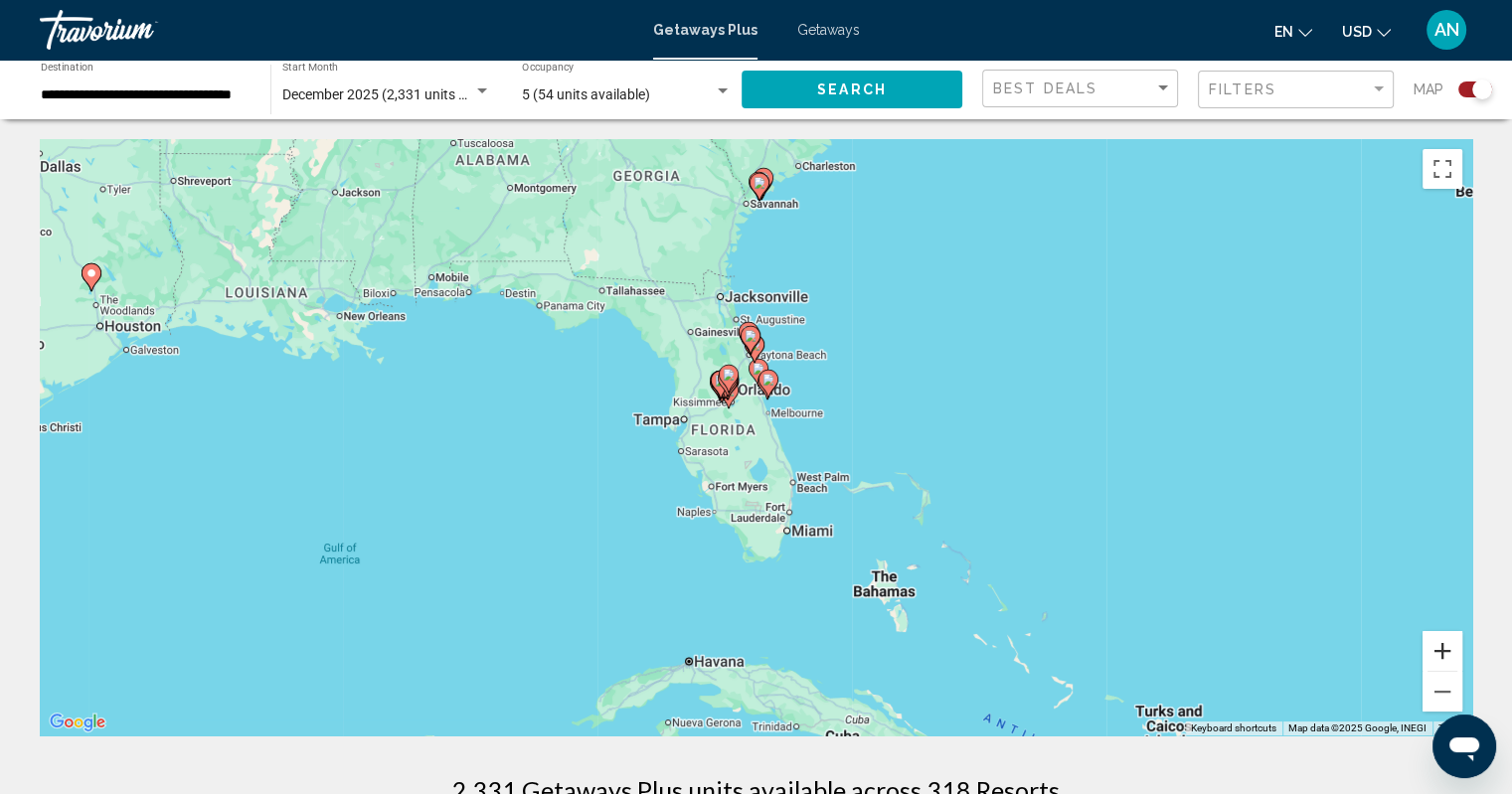 click at bounding box center (1442, 651) 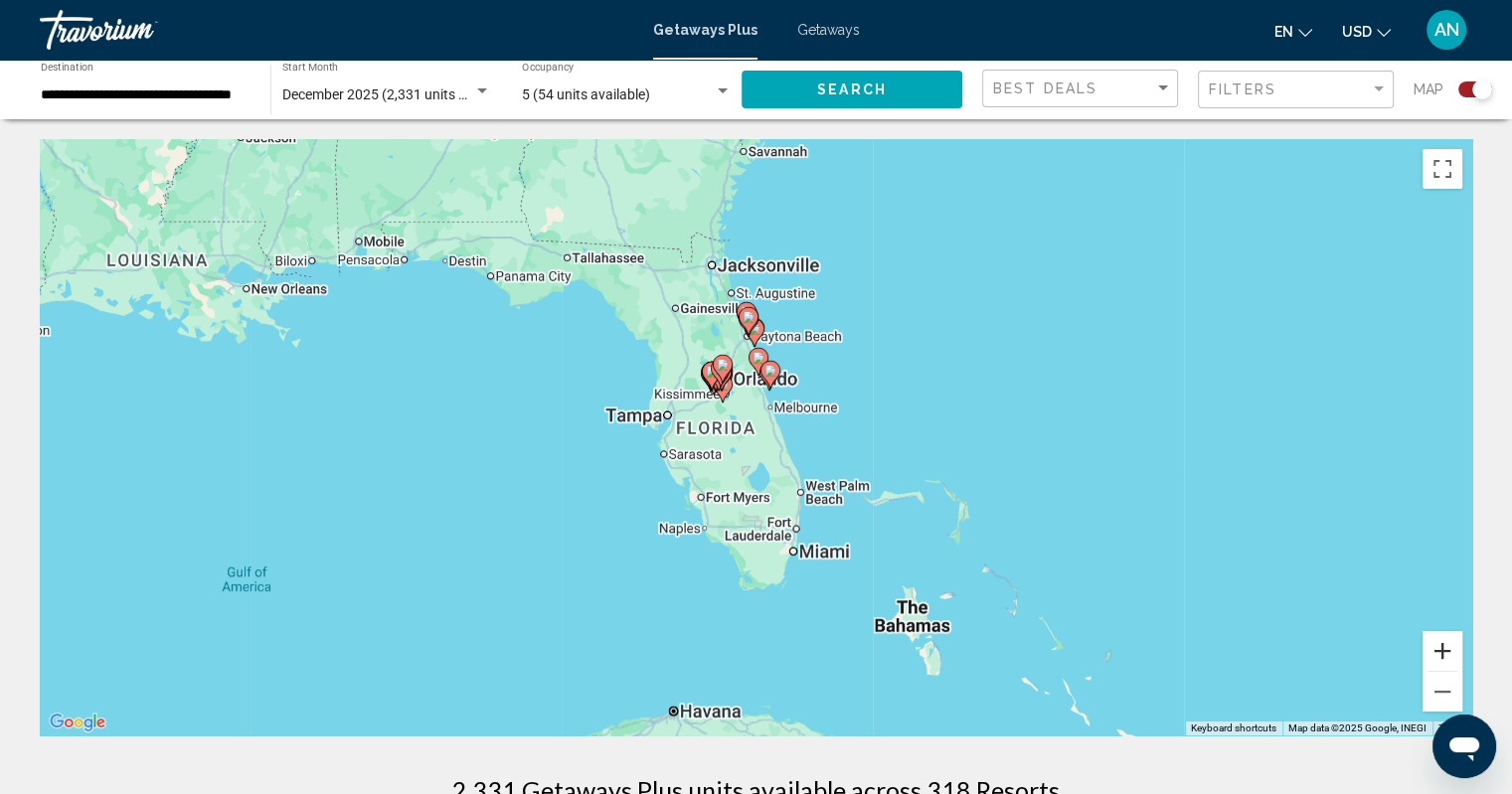 click at bounding box center (1442, 651) 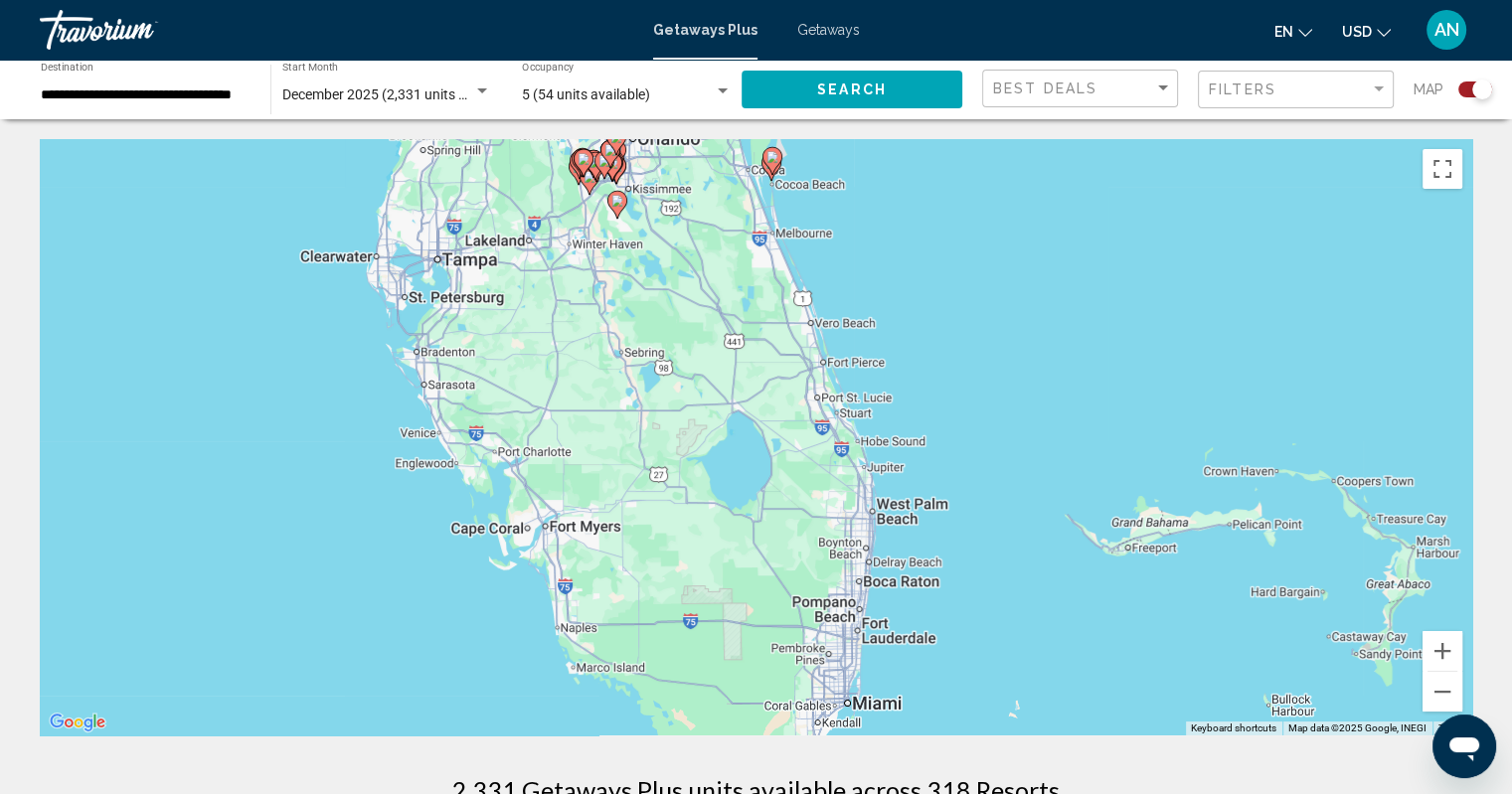 drag, startPoint x: 1128, startPoint y: 565, endPoint x: 1107, endPoint y: 476, distance: 91.443972 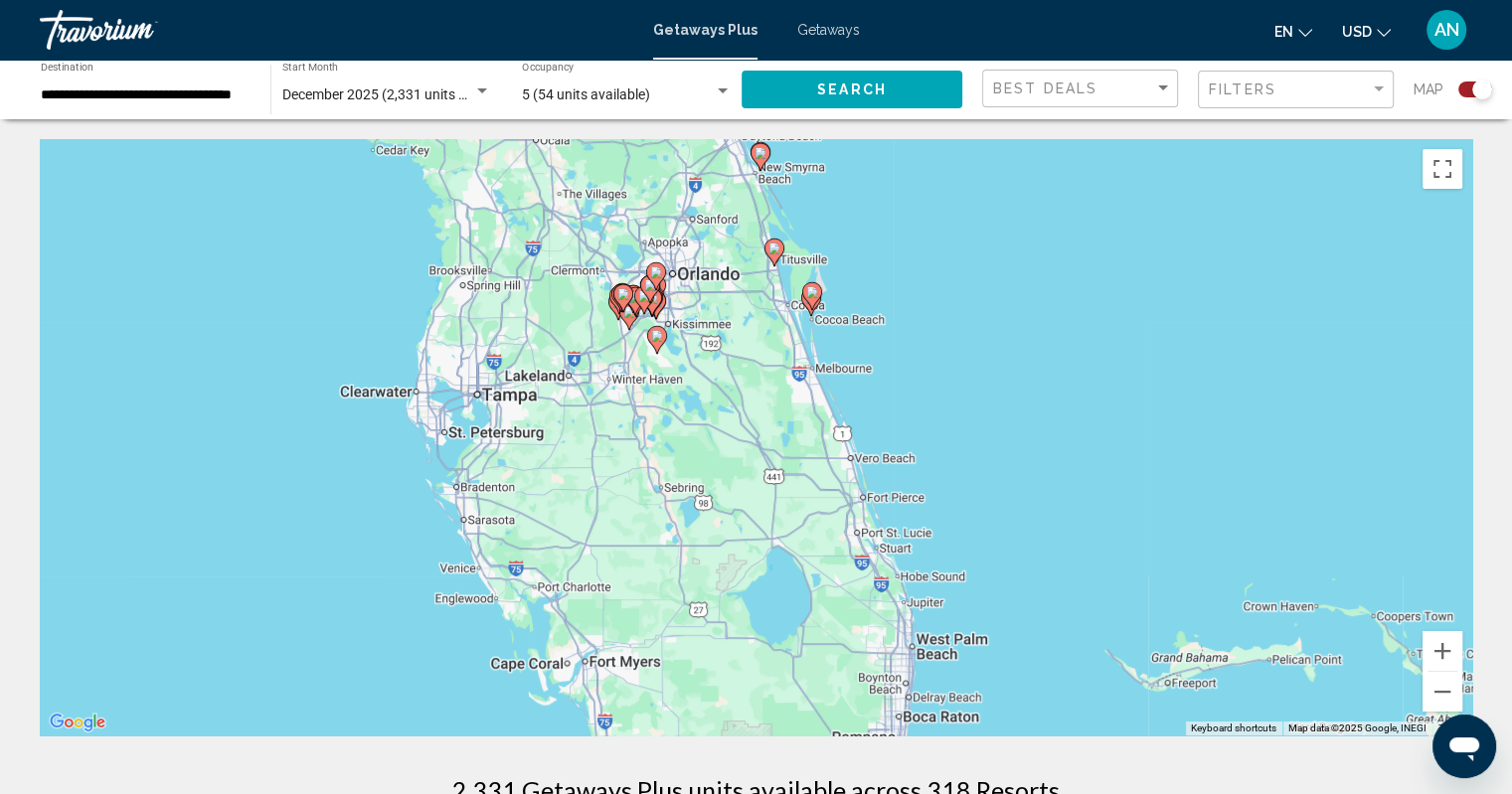 drag, startPoint x: 978, startPoint y: 381, endPoint x: 1021, endPoint y: 526, distance: 151.24153 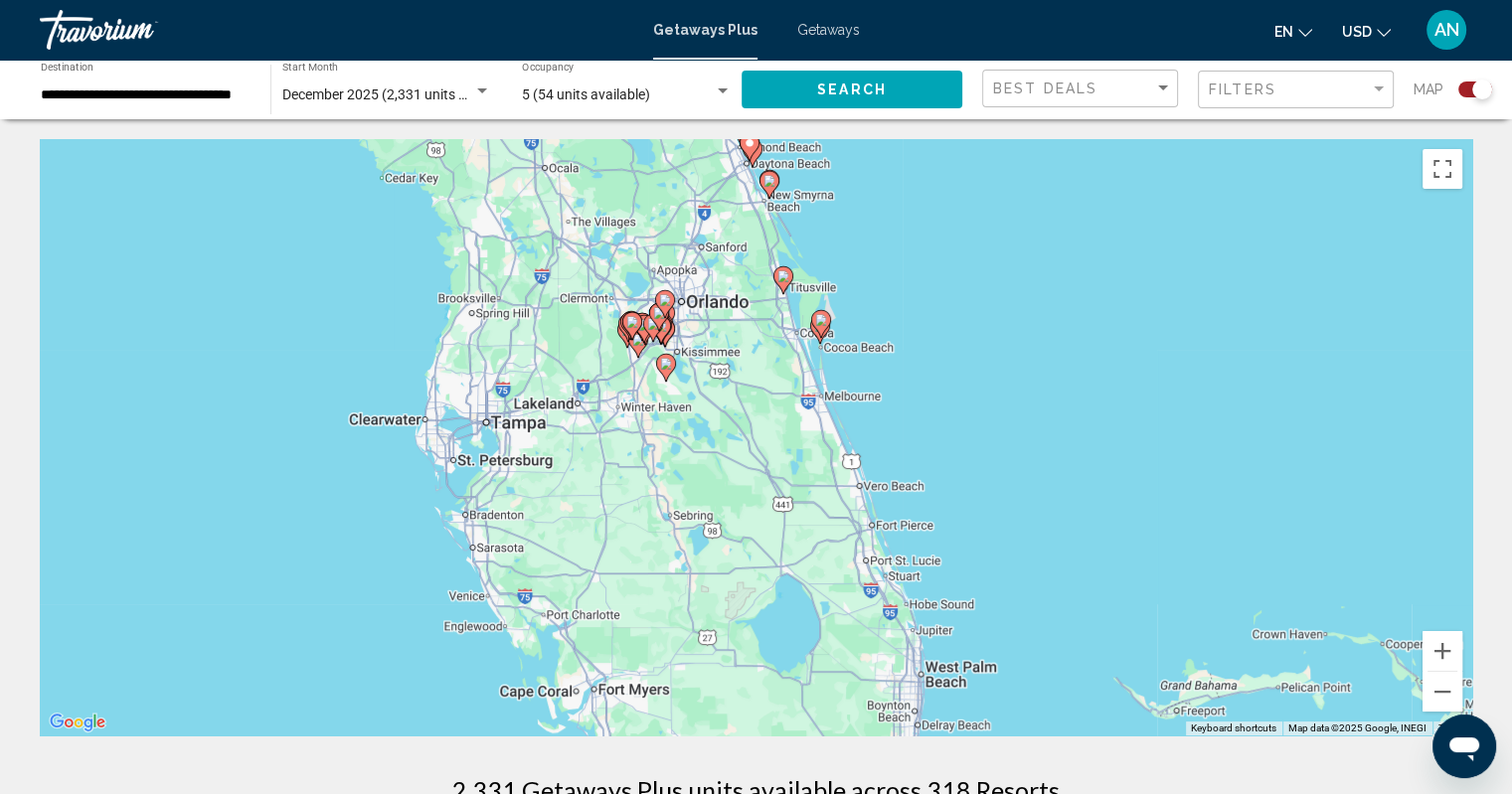 click 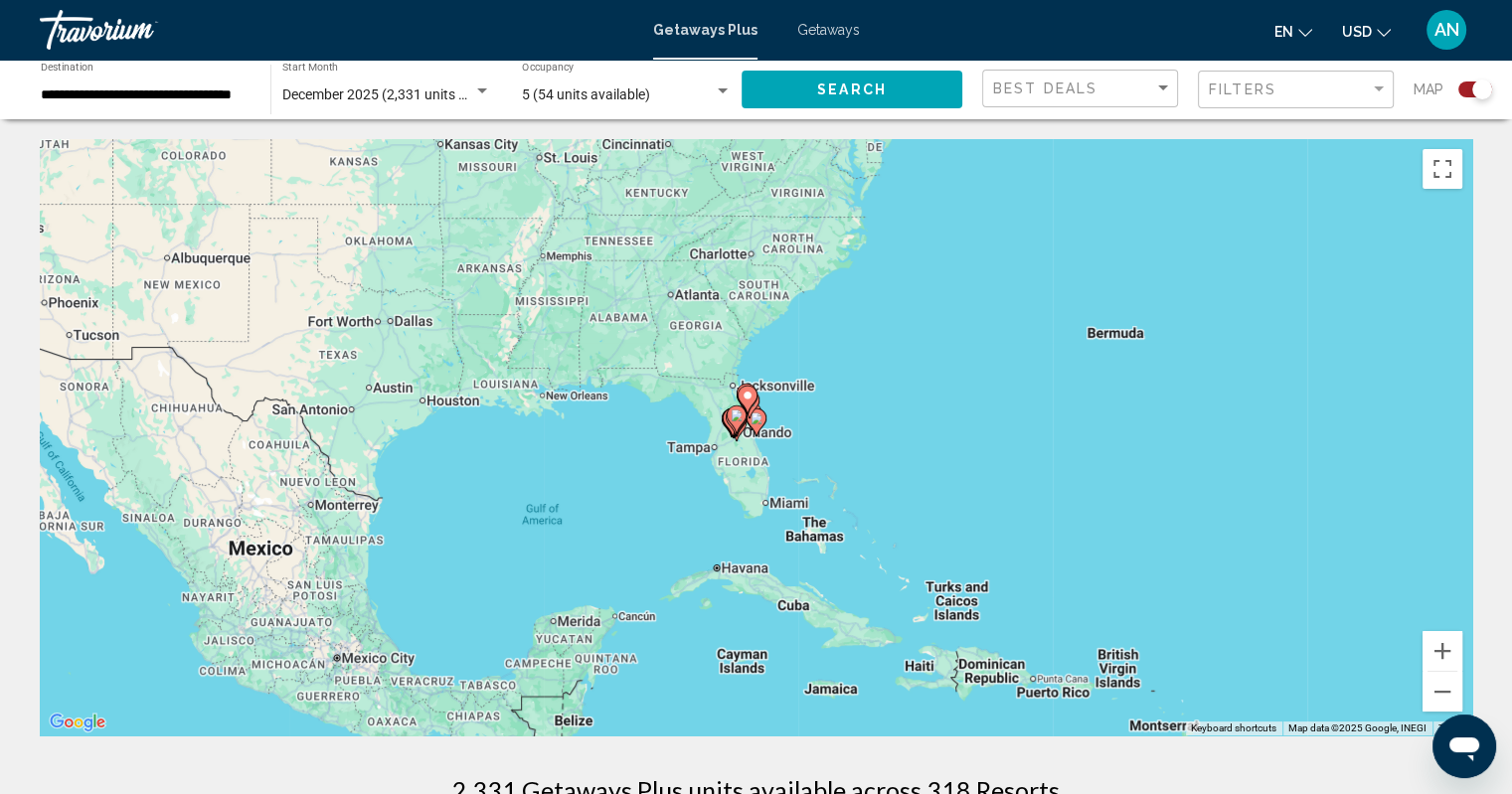click at bounding box center (750, 404) 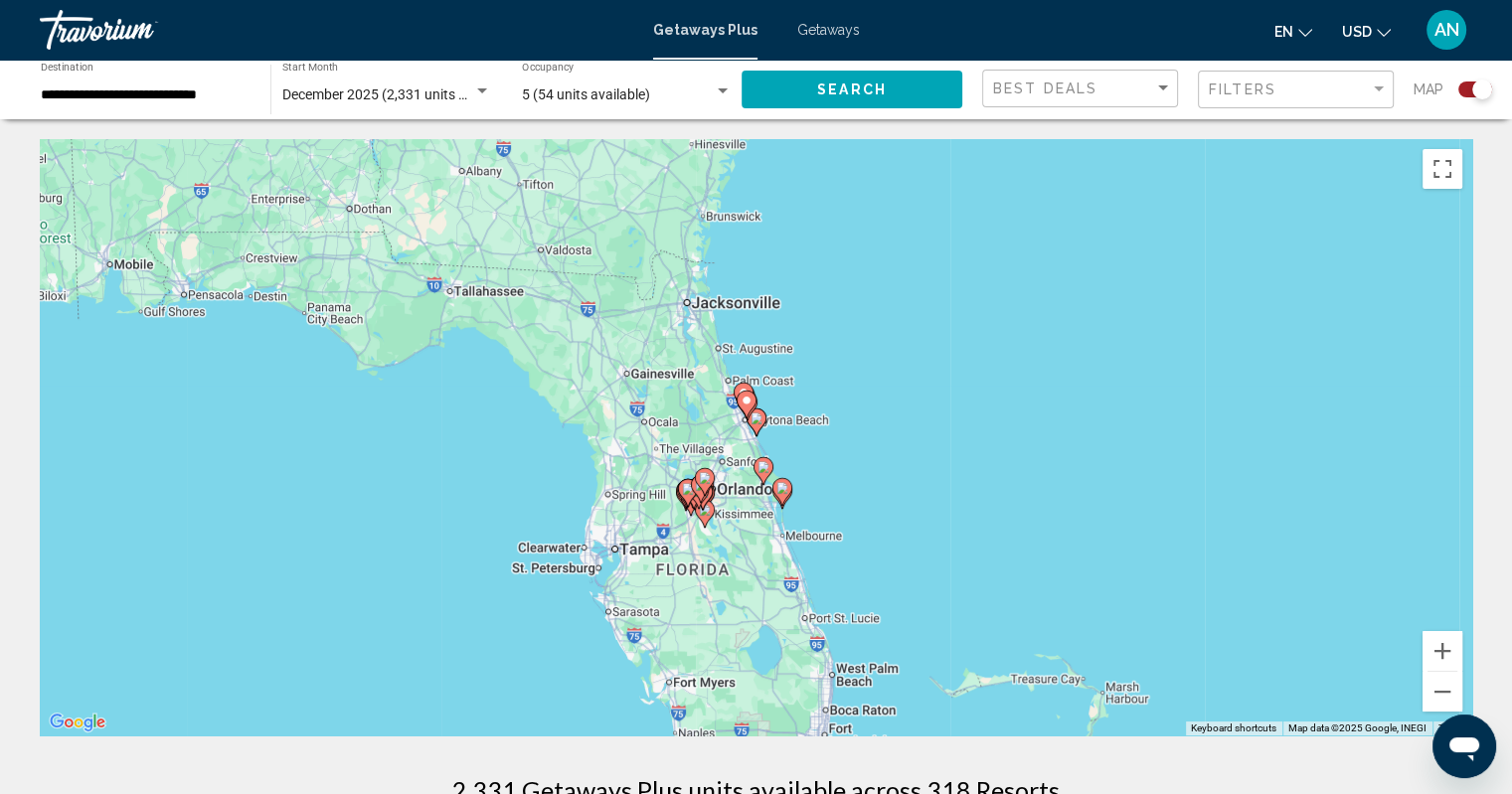 click 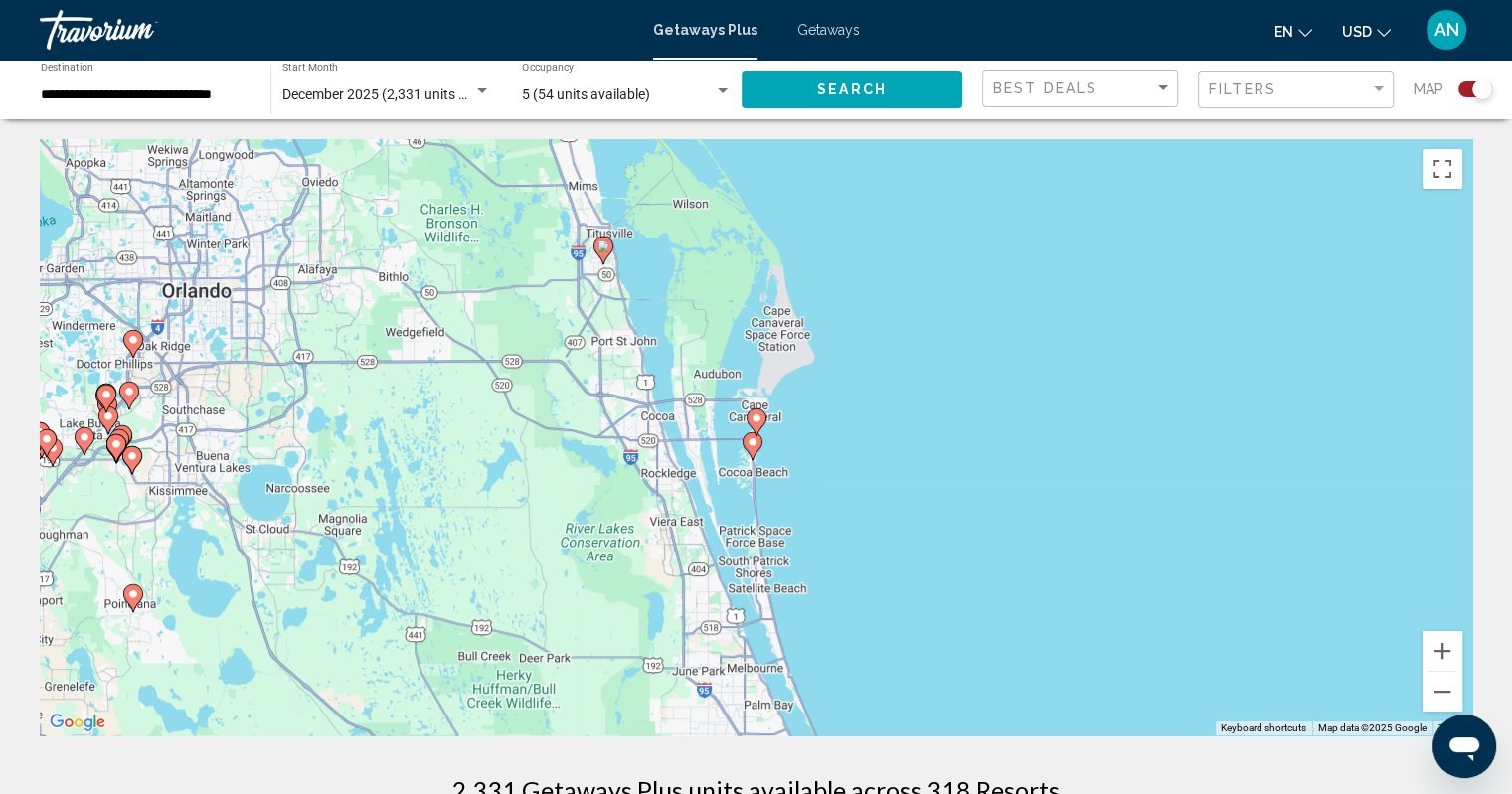 click 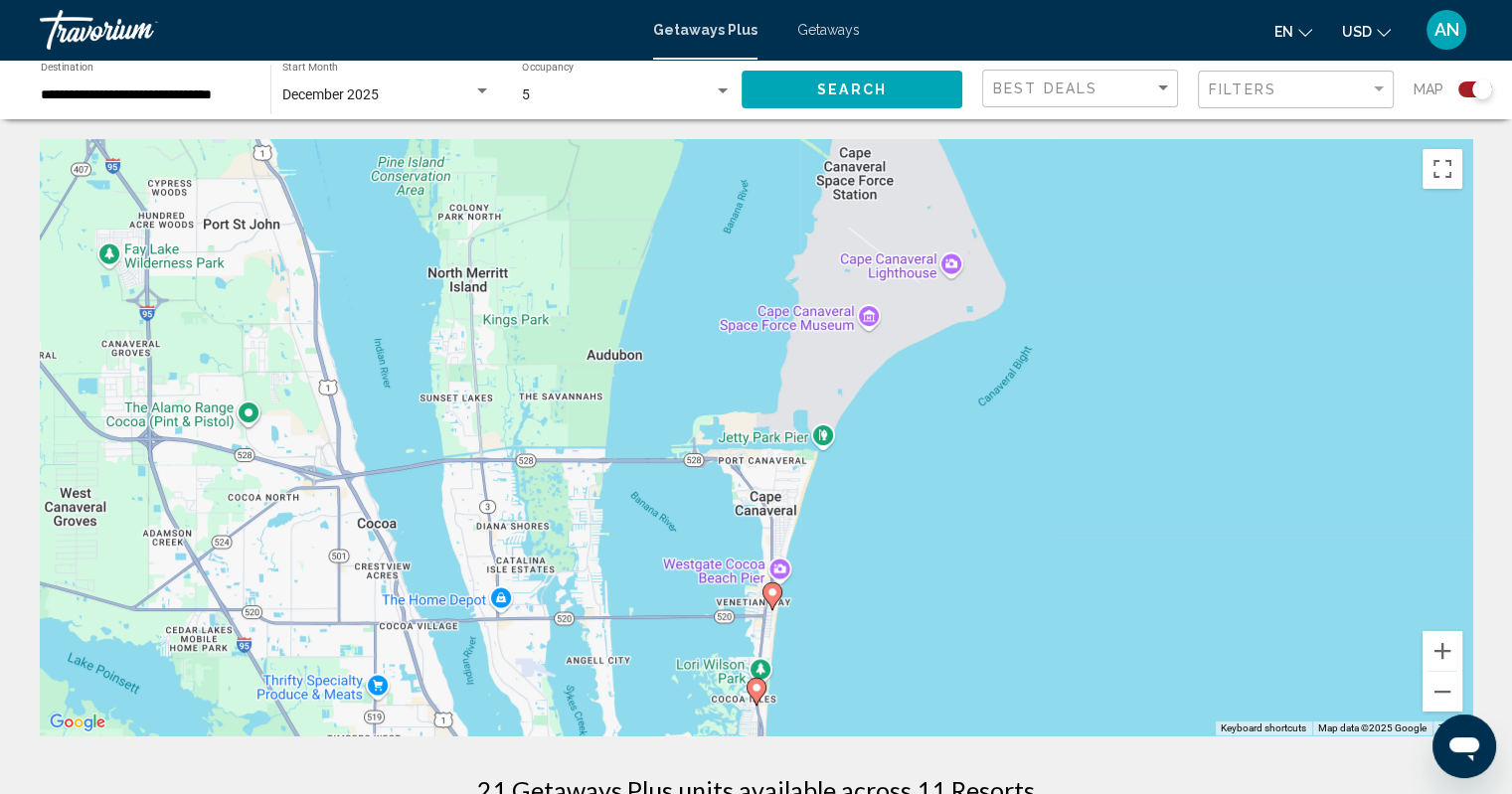 click 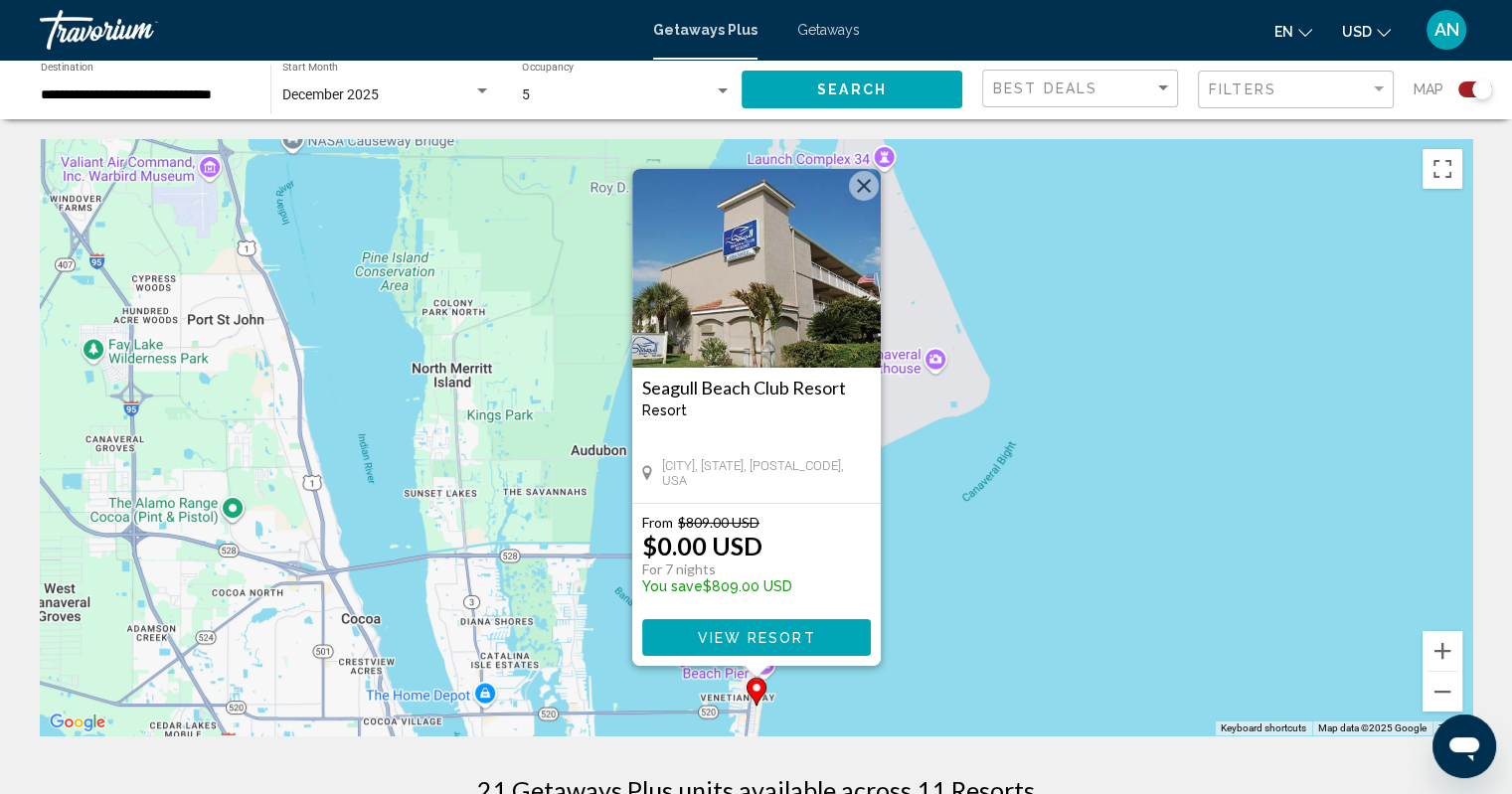 click at bounding box center (864, 186) 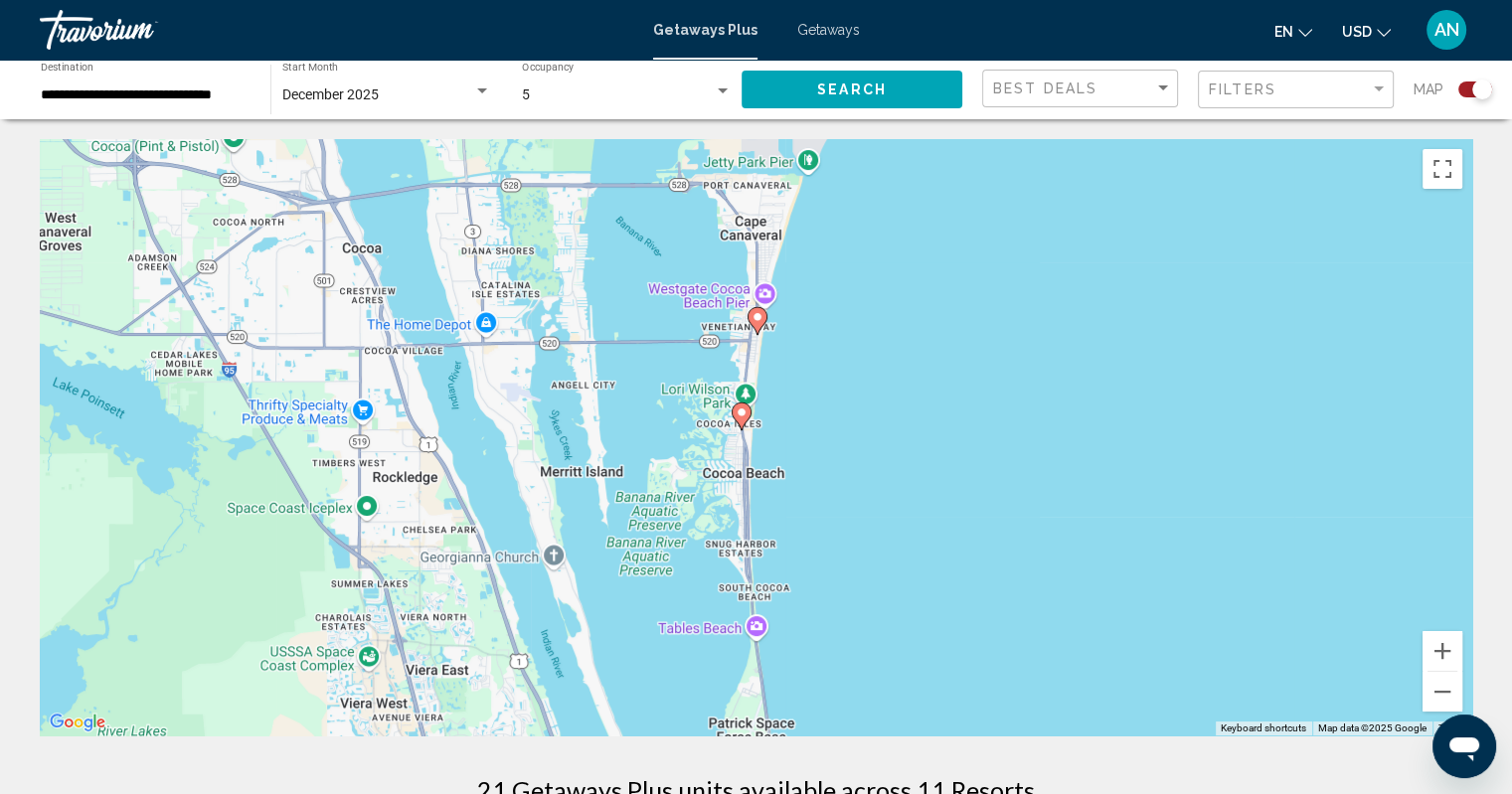 drag, startPoint x: 944, startPoint y: 540, endPoint x: 946, endPoint y: 165, distance: 375.0053 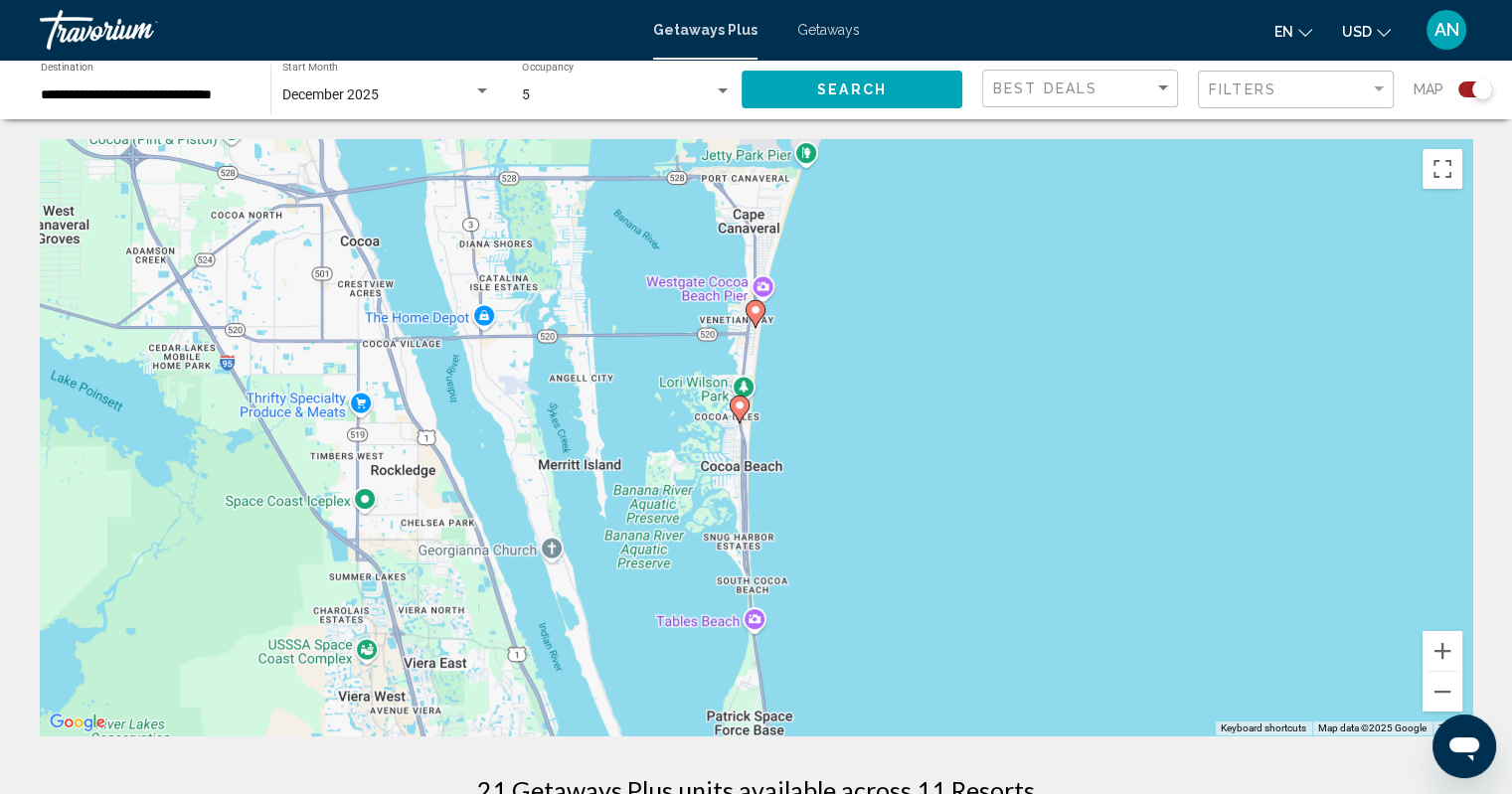 click 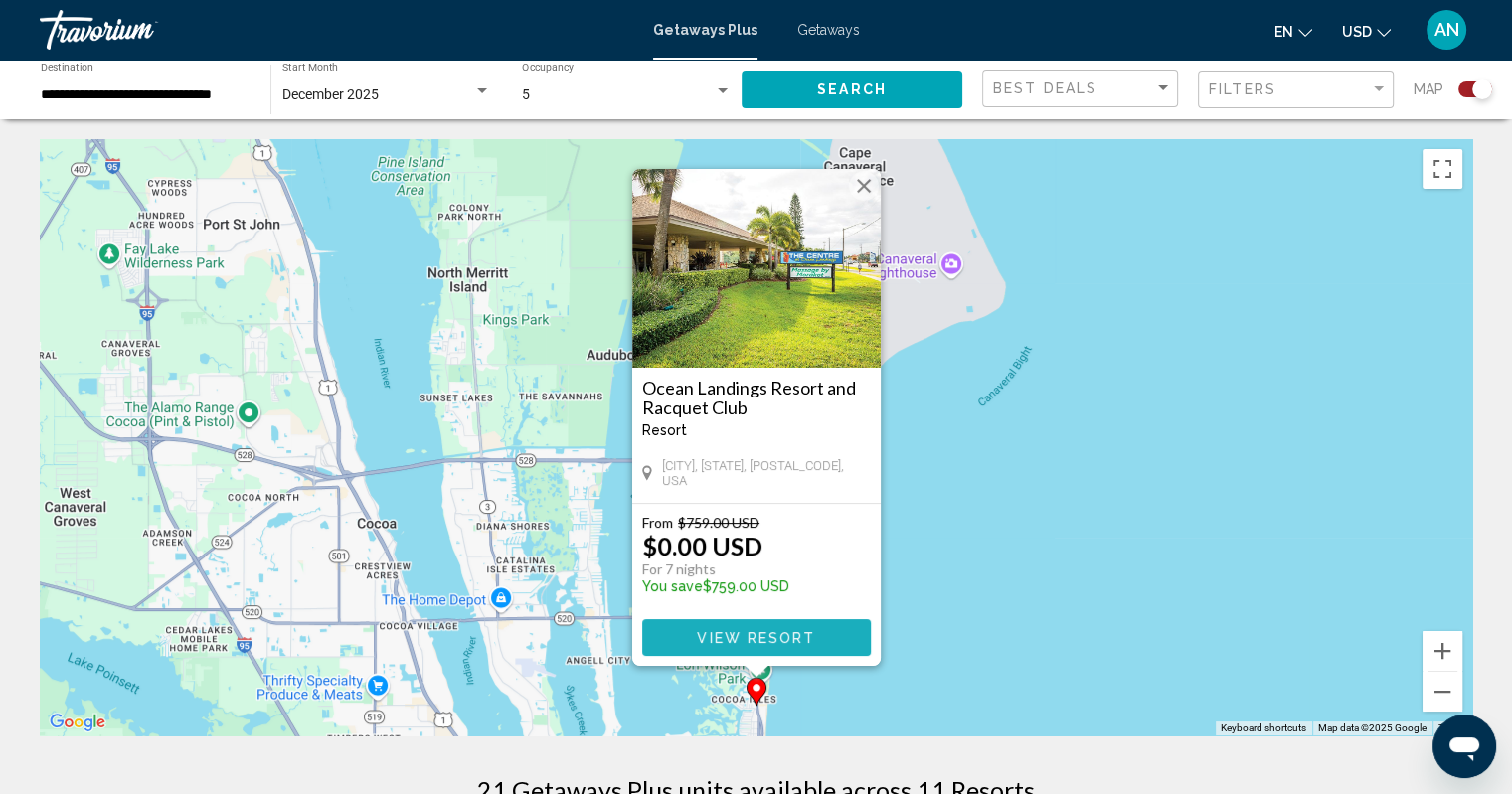 click on "View Resort" at bounding box center [756, 637] 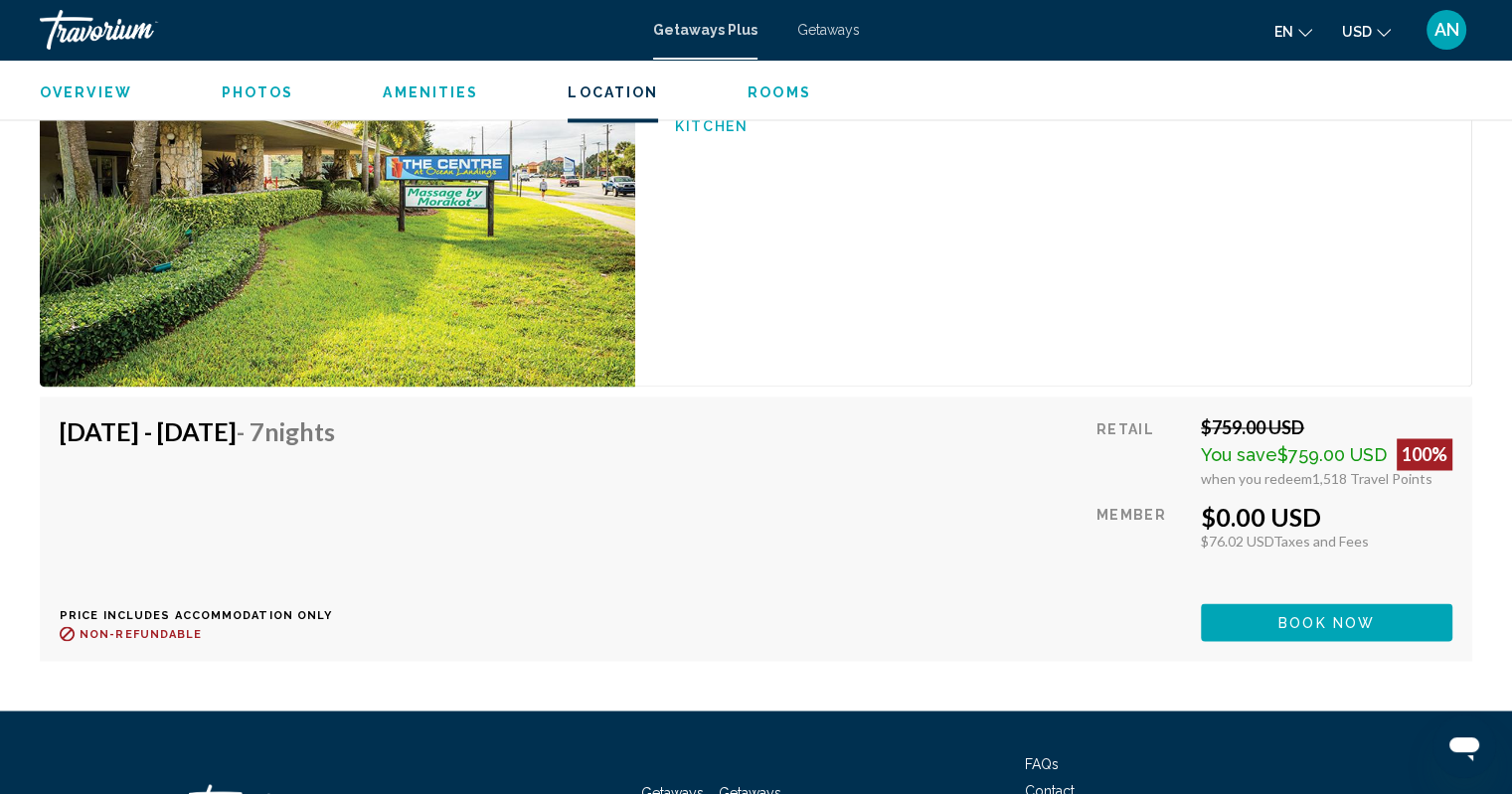 scroll, scrollTop: 3387, scrollLeft: 0, axis: vertical 